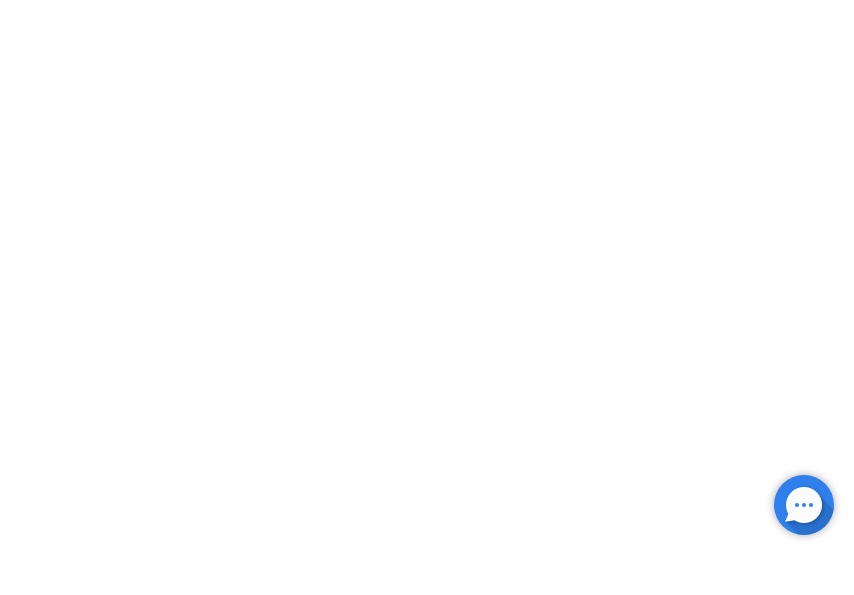 scroll, scrollTop: 0, scrollLeft: 0, axis: both 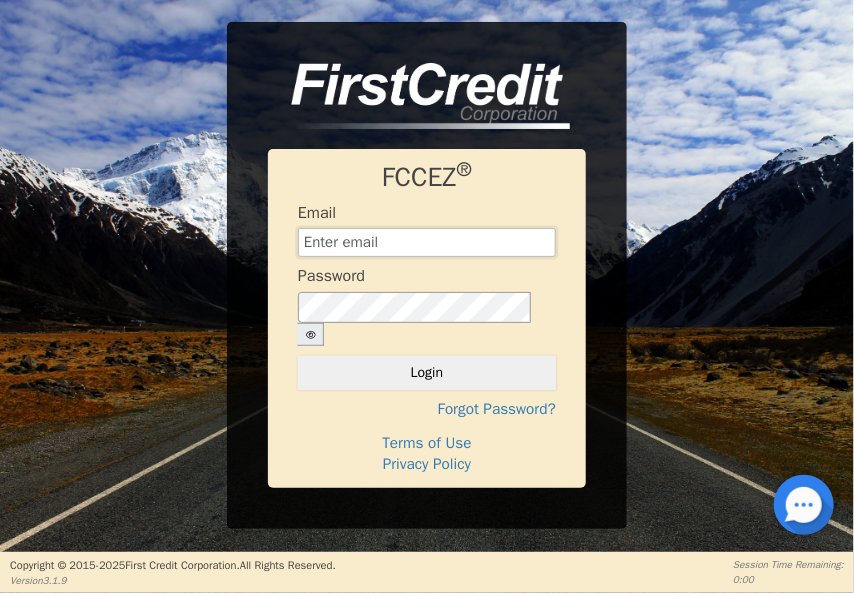 type on "[EMAIL_ADDRESS][DOMAIN_NAME]" 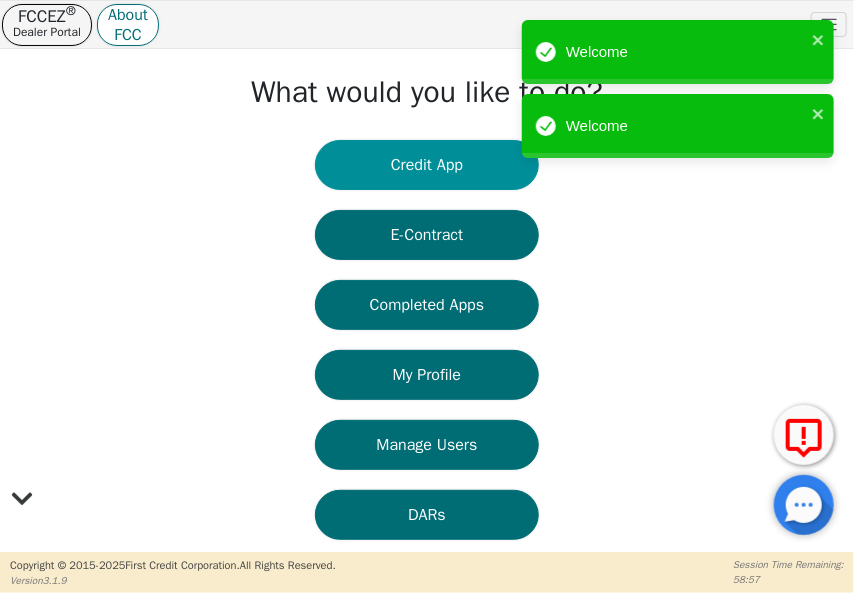 click on "Credit App" at bounding box center (427, 165) 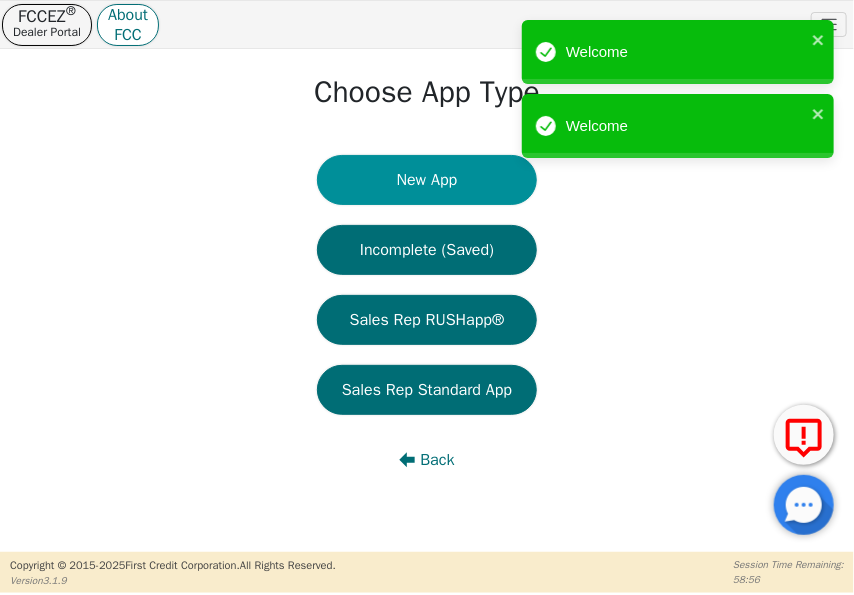 click on "New App" at bounding box center [427, 180] 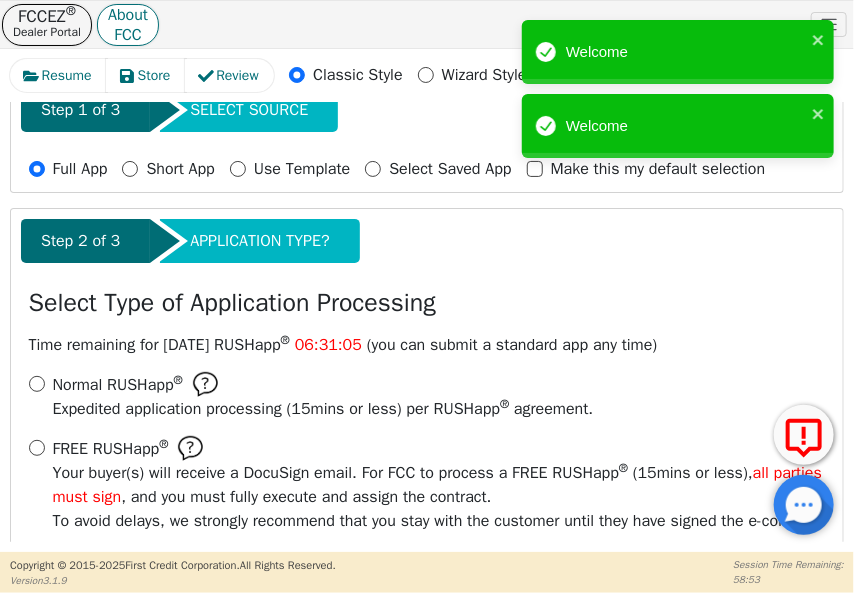 scroll, scrollTop: 200, scrollLeft: 0, axis: vertical 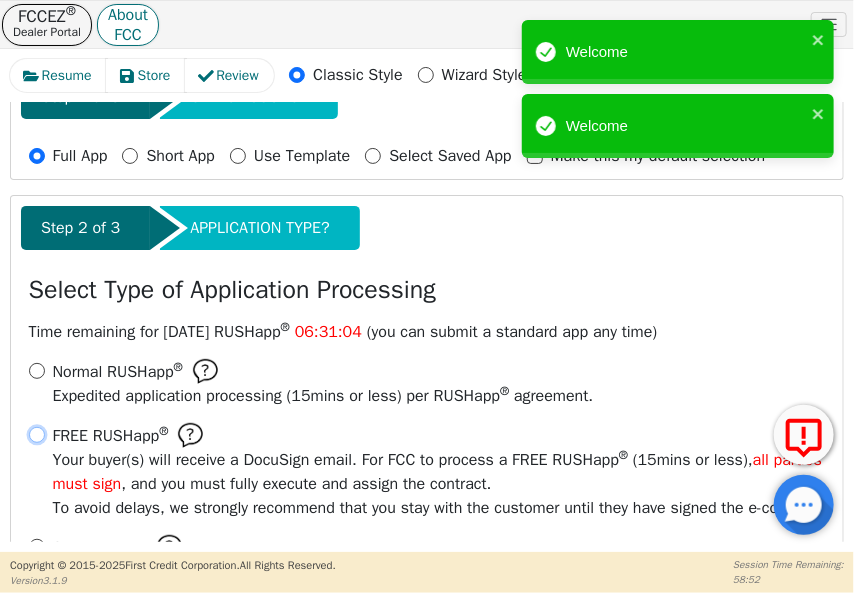 click on "FREE RUSHapp ® Your buyer(s) will receive a DocuSign email. For FCC to process a FREE RUSHapp ®   ( 15  mins or less),  all parties must sign , and you must fully execute and assign the contract. To avoid delays, we strongly recommend that you stay with the customer until they have signed the e-contract." at bounding box center (37, 435) 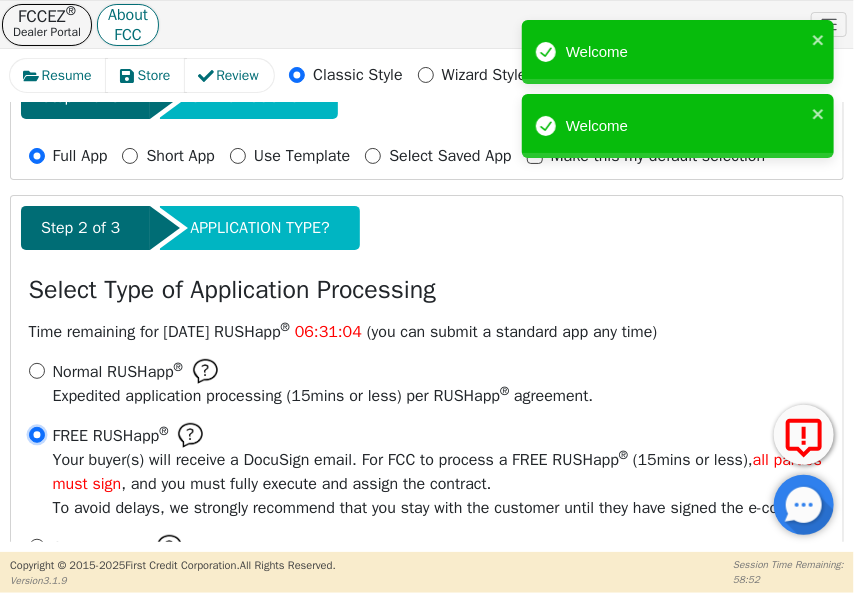 radio on "true" 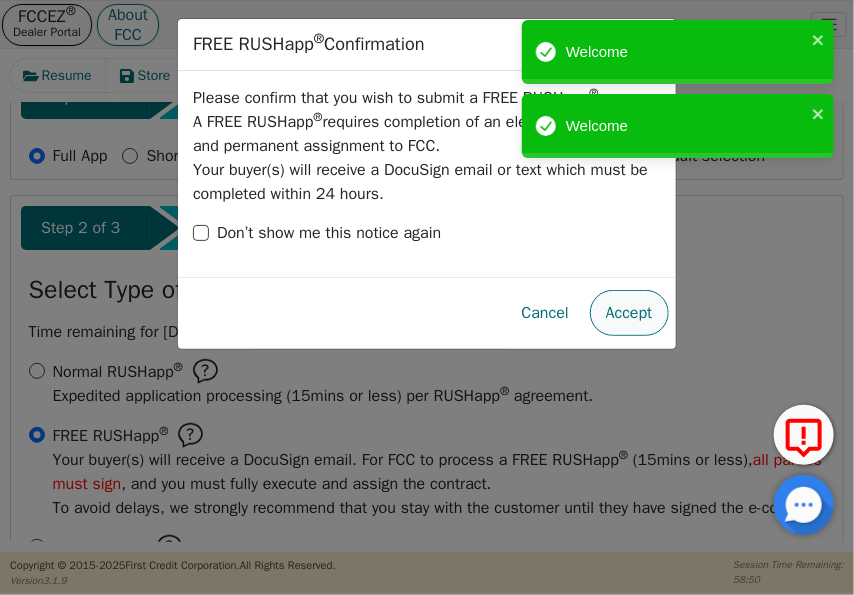 click on "Accept" at bounding box center [629, 313] 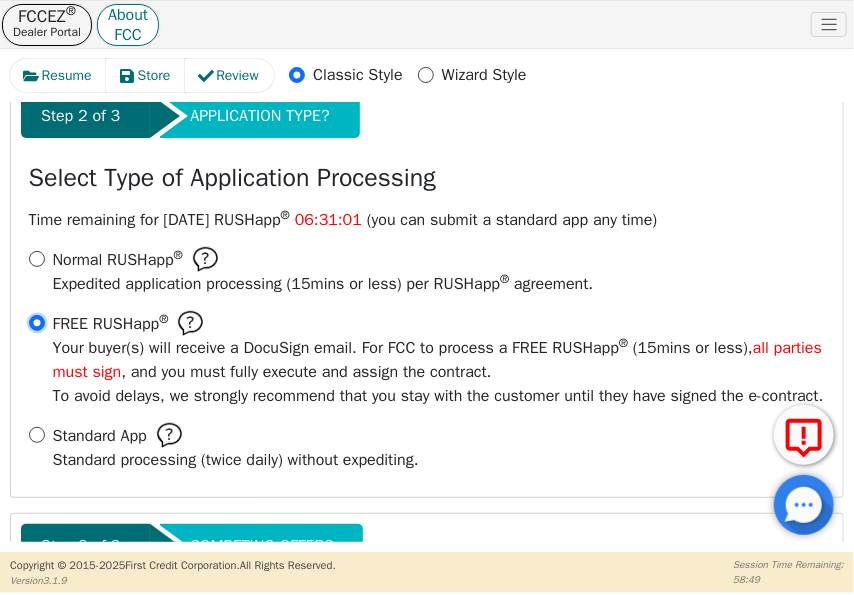 scroll, scrollTop: 484, scrollLeft: 0, axis: vertical 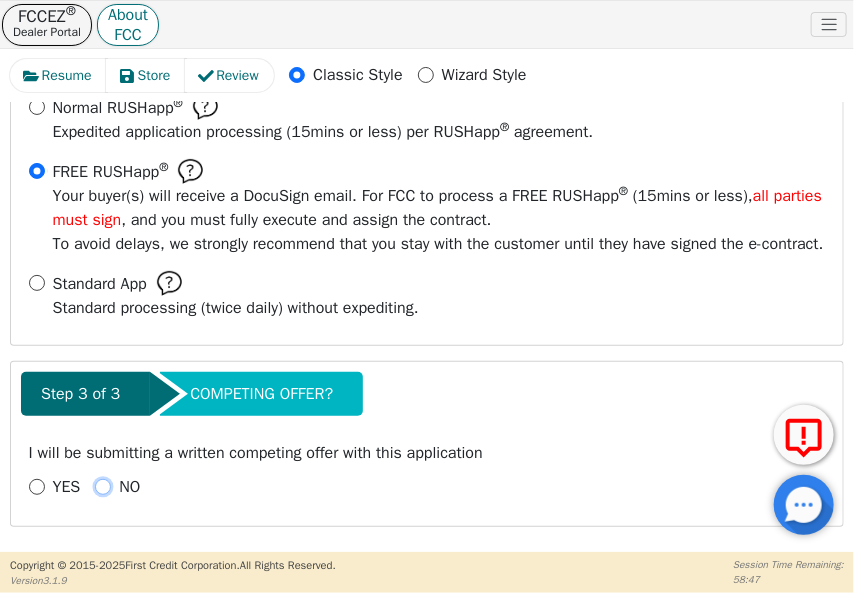 click on "NO" at bounding box center (103, 487) 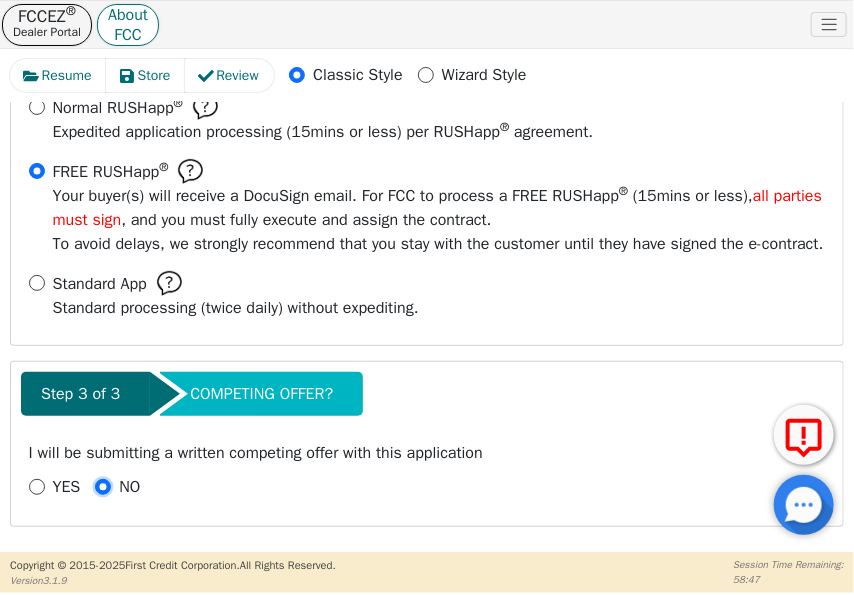 radio on "true" 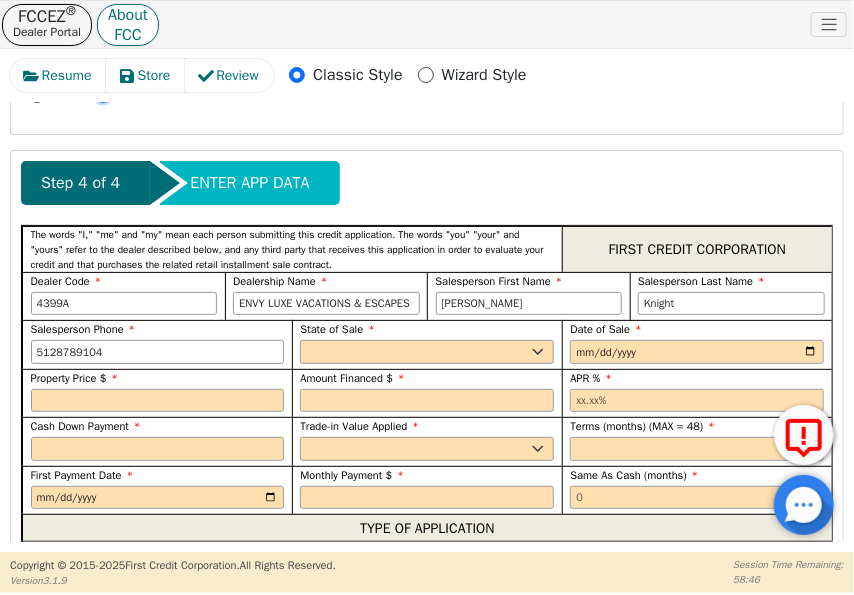 scroll, scrollTop: 984, scrollLeft: 0, axis: vertical 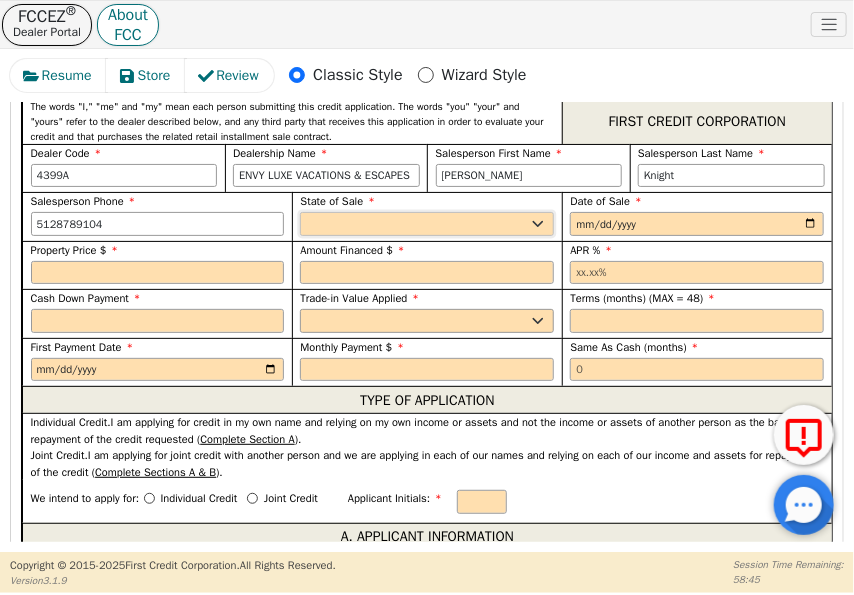 click on "AK AL AR AZ CA CO CT DC DE FL [GEOGRAPHIC_DATA] HI IA ID IL IN KS [GEOGRAPHIC_DATA] LA MA MD [GEOGRAPHIC_DATA] [GEOGRAPHIC_DATA] [GEOGRAPHIC_DATA] [GEOGRAPHIC_DATA] [GEOGRAPHIC_DATA] MT NC [GEOGRAPHIC_DATA] [GEOGRAPHIC_DATA] NH [GEOGRAPHIC_DATA] [GEOGRAPHIC_DATA] [GEOGRAPHIC_DATA] [GEOGRAPHIC_DATA] [GEOGRAPHIC_DATA] [GEOGRAPHIC_DATA] OR [GEOGRAPHIC_DATA] SC SD [GEOGRAPHIC_DATA] [GEOGRAPHIC_DATA] [GEOGRAPHIC_DATA] [GEOGRAPHIC_DATA] [GEOGRAPHIC_DATA] [GEOGRAPHIC_DATA] [GEOGRAPHIC_DATA] WY" at bounding box center [427, 224] 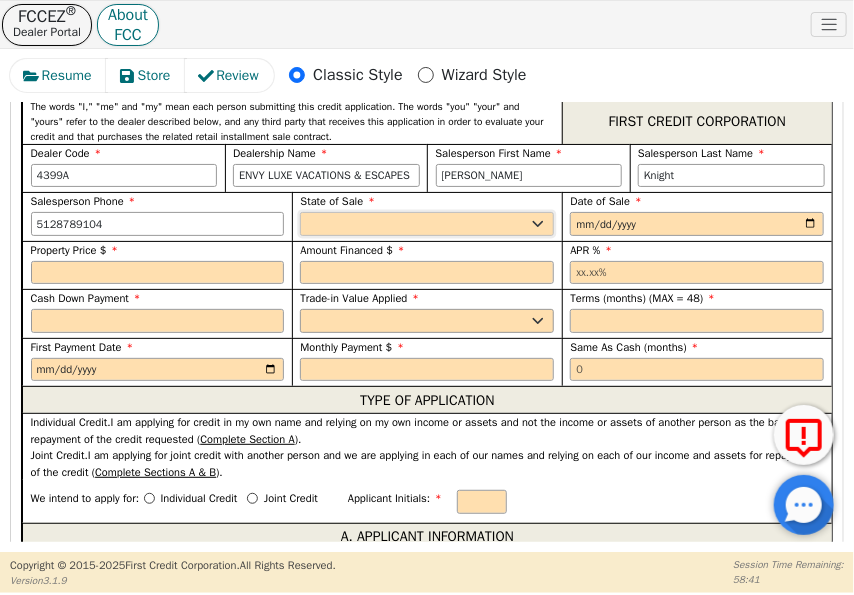 select on "[GEOGRAPHIC_DATA]" 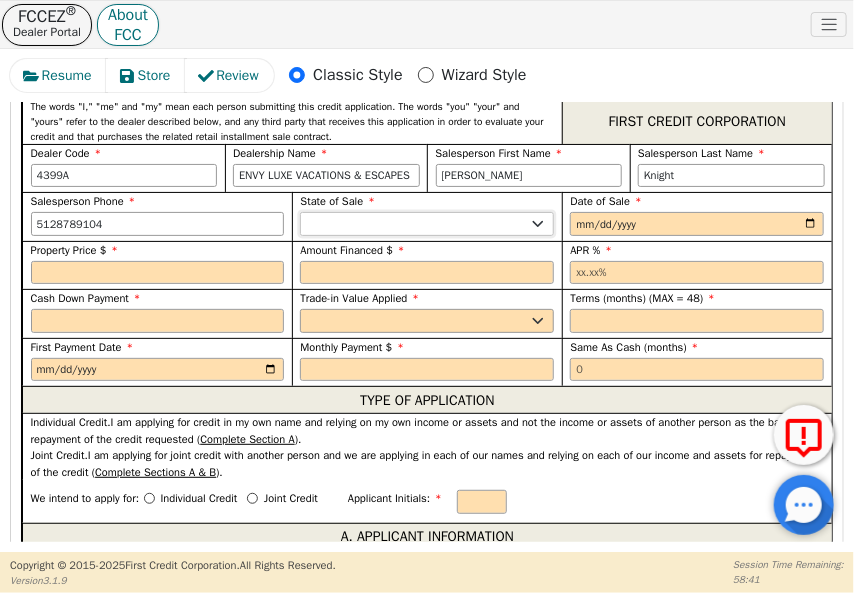 click on "AK AL AR AZ CA CO CT DC DE FL [GEOGRAPHIC_DATA] HI IA ID IL IN KS [GEOGRAPHIC_DATA] LA MA MD [GEOGRAPHIC_DATA] [GEOGRAPHIC_DATA] [GEOGRAPHIC_DATA] [GEOGRAPHIC_DATA] [GEOGRAPHIC_DATA] MT NC [GEOGRAPHIC_DATA] [GEOGRAPHIC_DATA] NH [GEOGRAPHIC_DATA] [GEOGRAPHIC_DATA] [GEOGRAPHIC_DATA] [GEOGRAPHIC_DATA] [GEOGRAPHIC_DATA] [GEOGRAPHIC_DATA] OR [GEOGRAPHIC_DATA] SC SD [GEOGRAPHIC_DATA] [GEOGRAPHIC_DATA] [GEOGRAPHIC_DATA] [GEOGRAPHIC_DATA] [GEOGRAPHIC_DATA] [GEOGRAPHIC_DATA] [GEOGRAPHIC_DATA] WY" at bounding box center [427, 224] 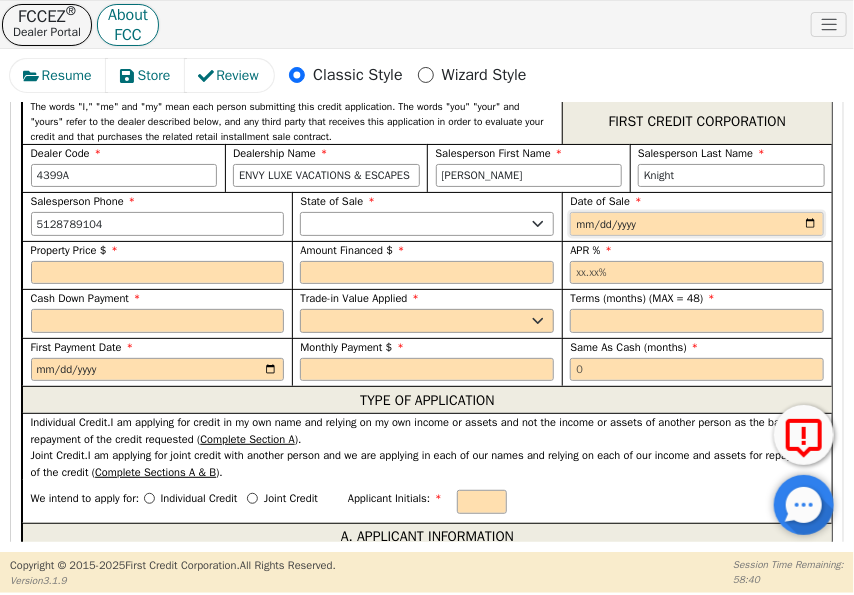 click at bounding box center [697, 224] 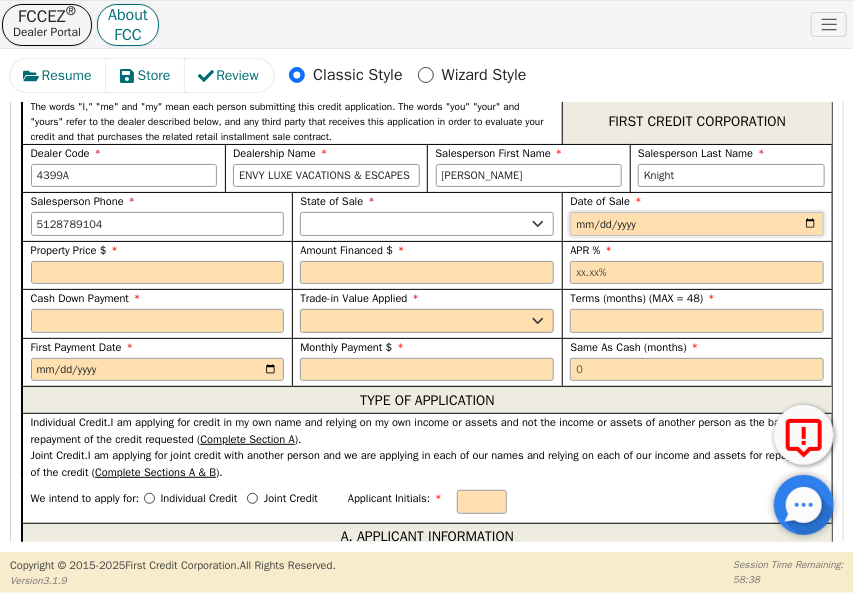 type on "[DATE]" 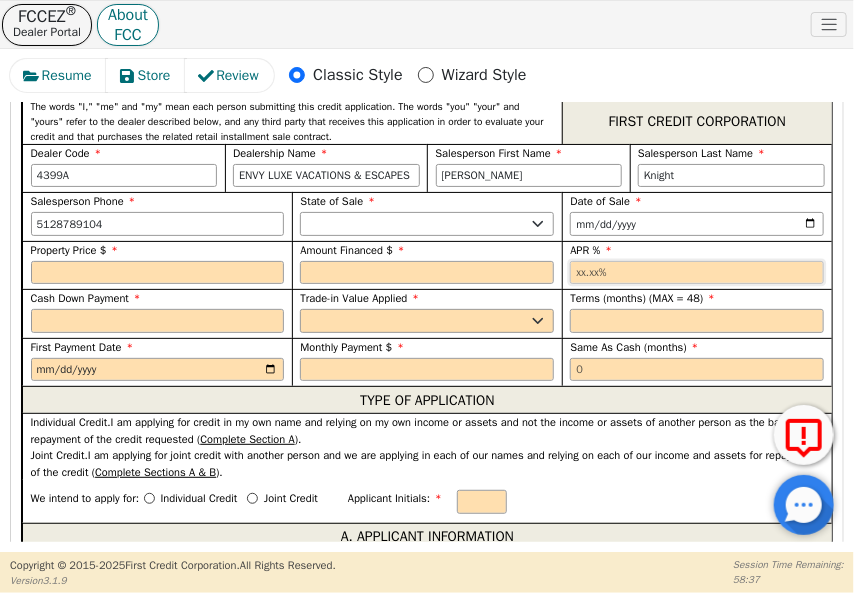 click at bounding box center [697, 273] 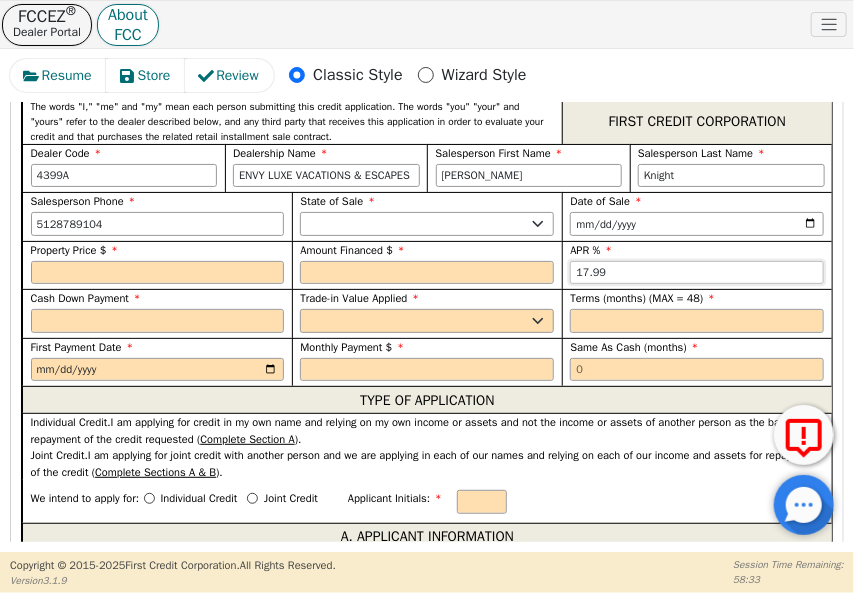 type on "17.99" 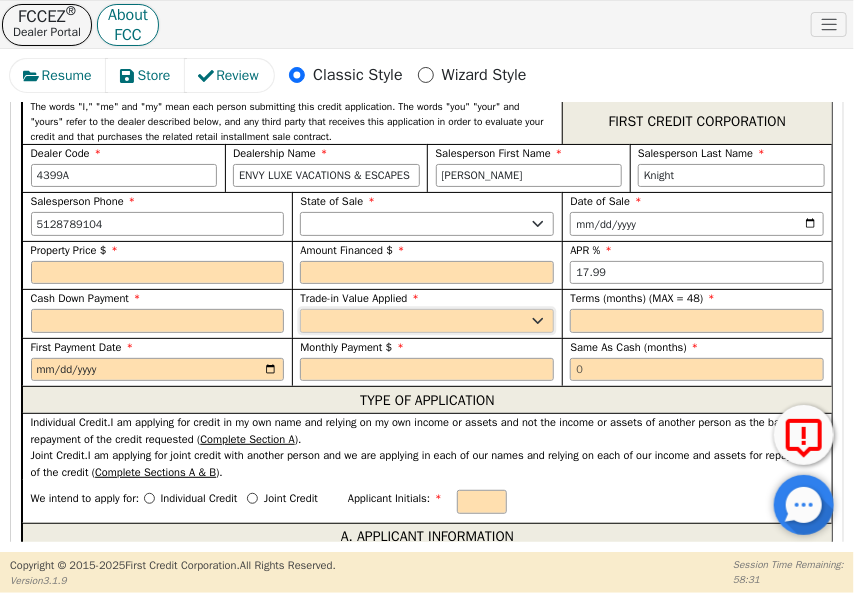 click on "Yes No" at bounding box center [427, 321] 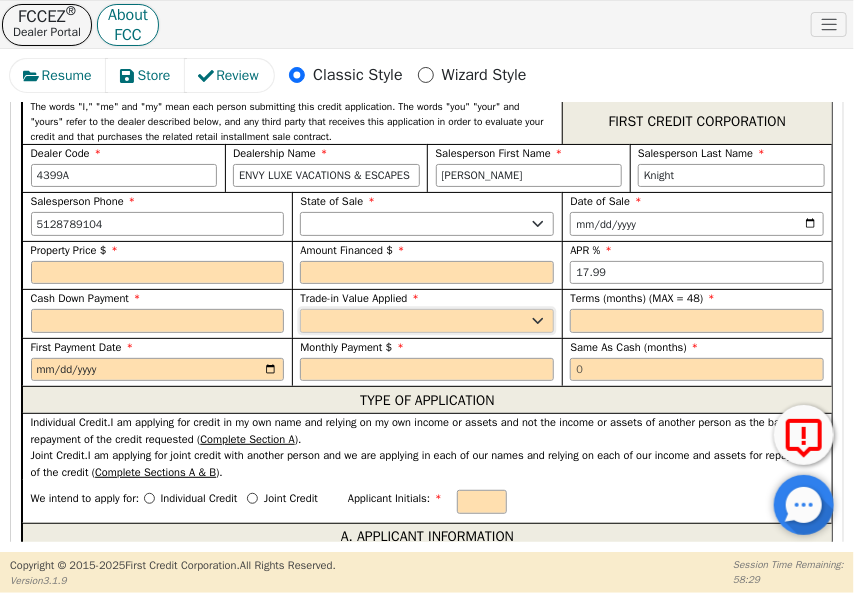 select on "n" 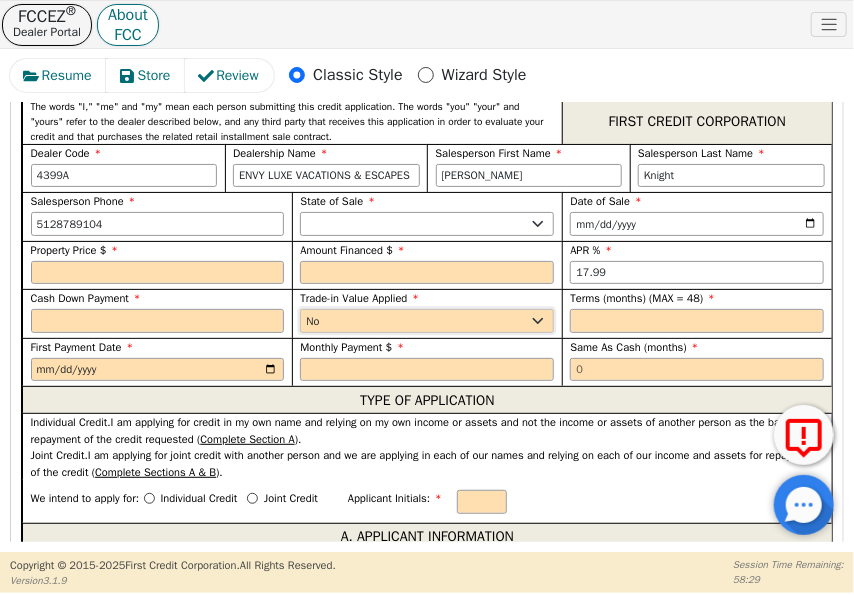 click on "Yes No" at bounding box center [427, 321] 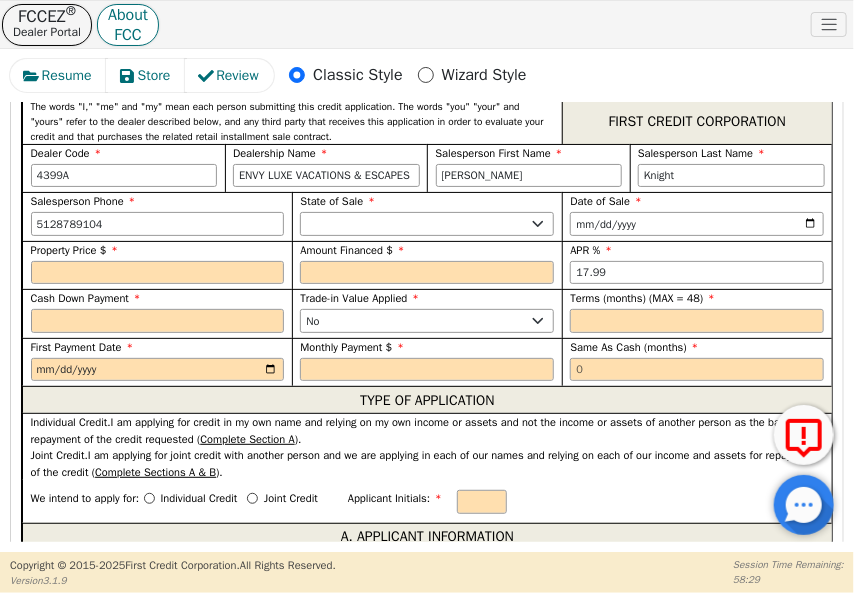 click on "Monthly Payment $" at bounding box center (427, 362) 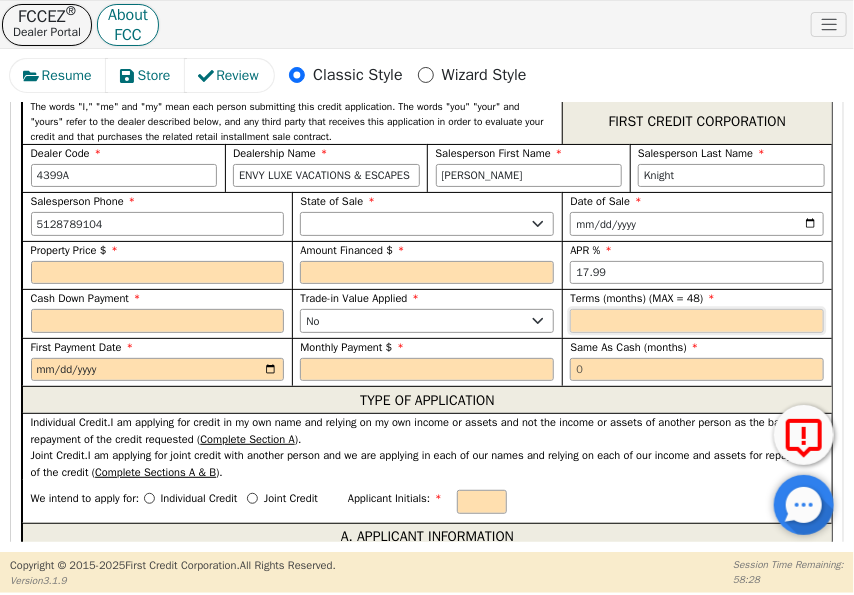 click at bounding box center [697, 321] 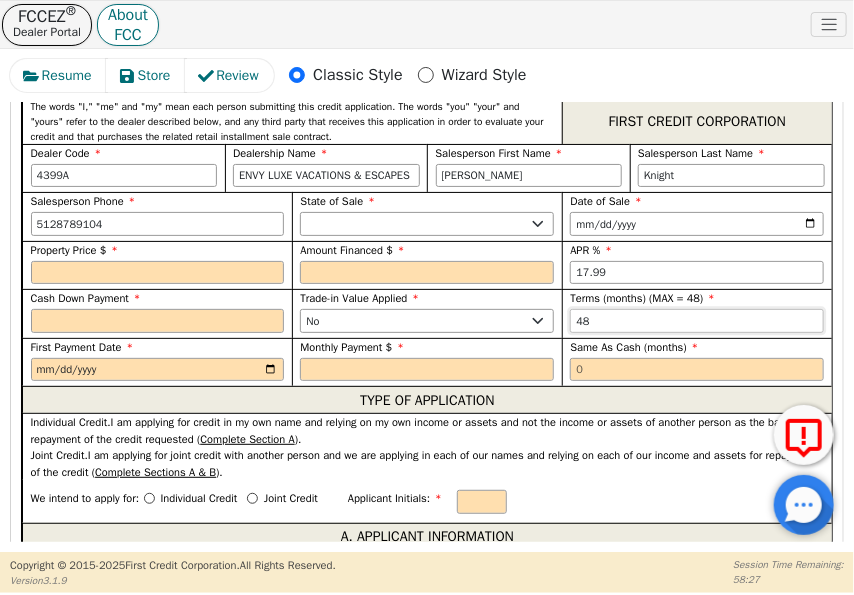 type on "48" 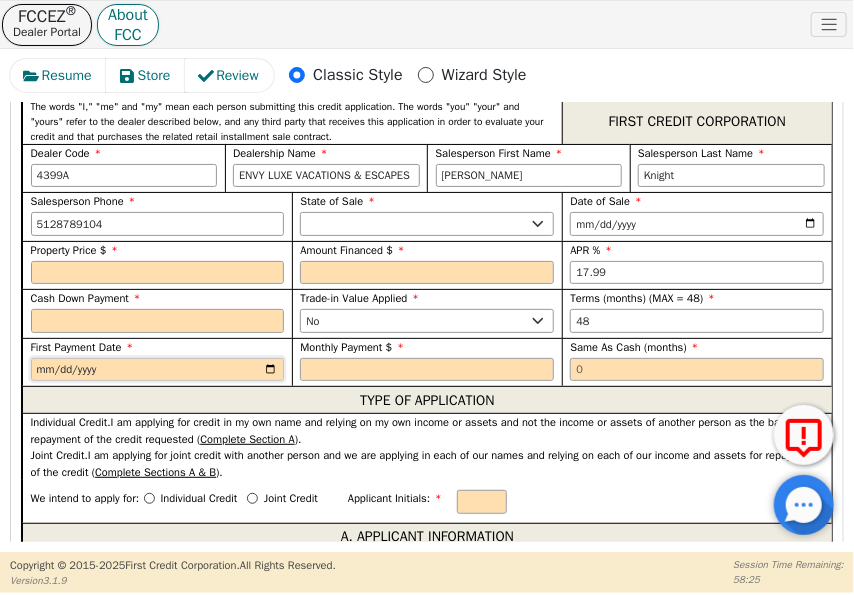 click at bounding box center [158, 370] 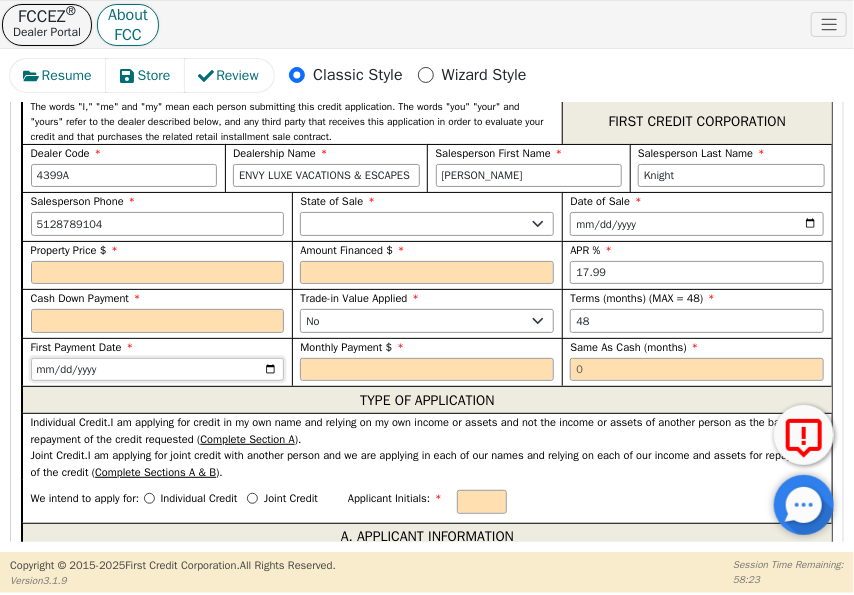 type on "[DATE]" 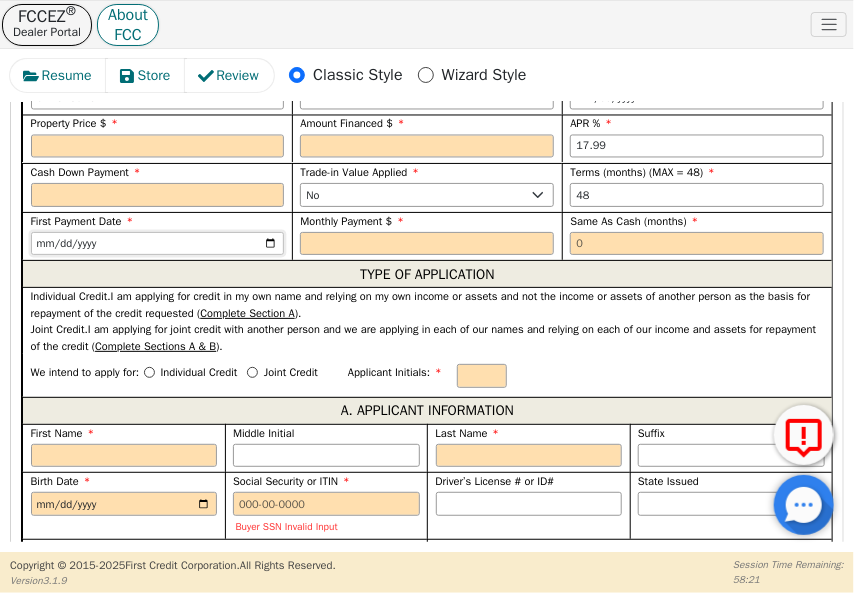 scroll, scrollTop: 1184, scrollLeft: 0, axis: vertical 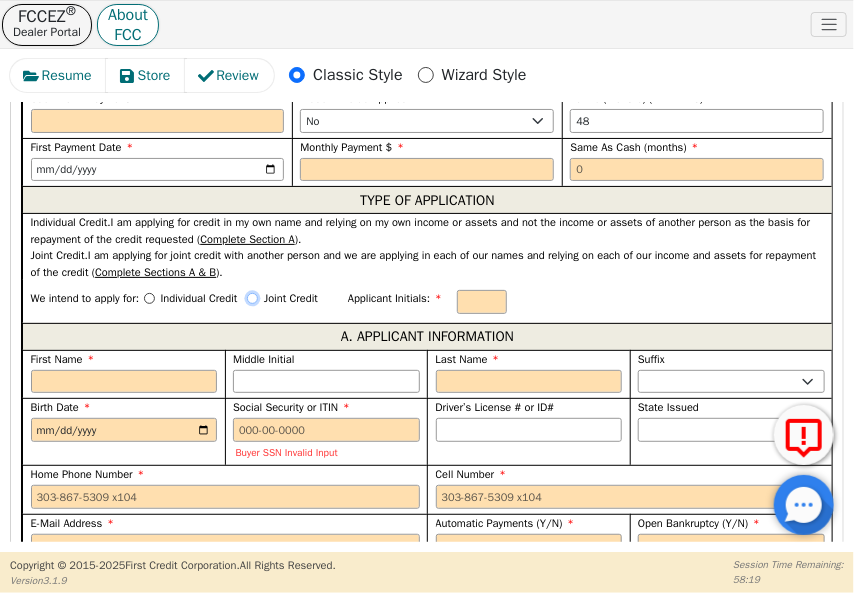 click on "Joint Credit" at bounding box center (252, 298) 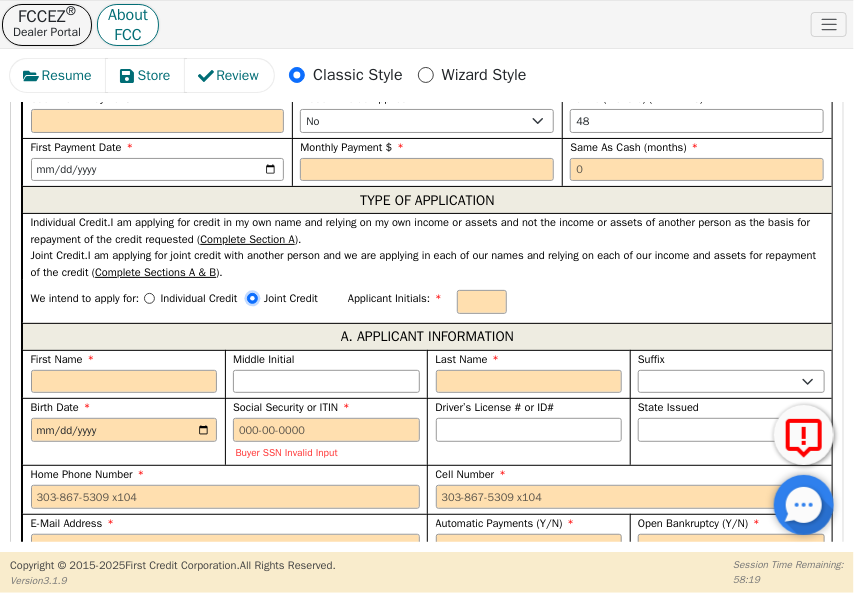 radio on "true" 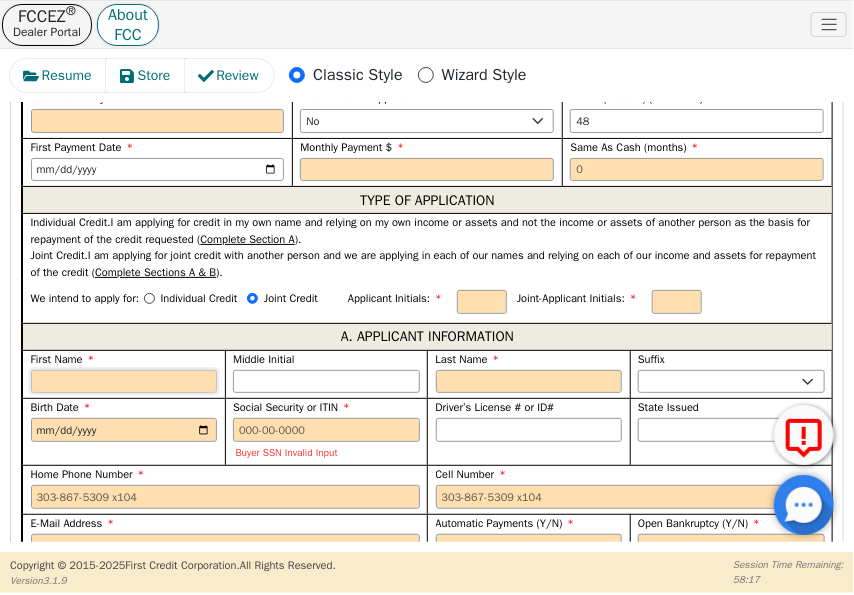 click on "First Name" at bounding box center (124, 382) 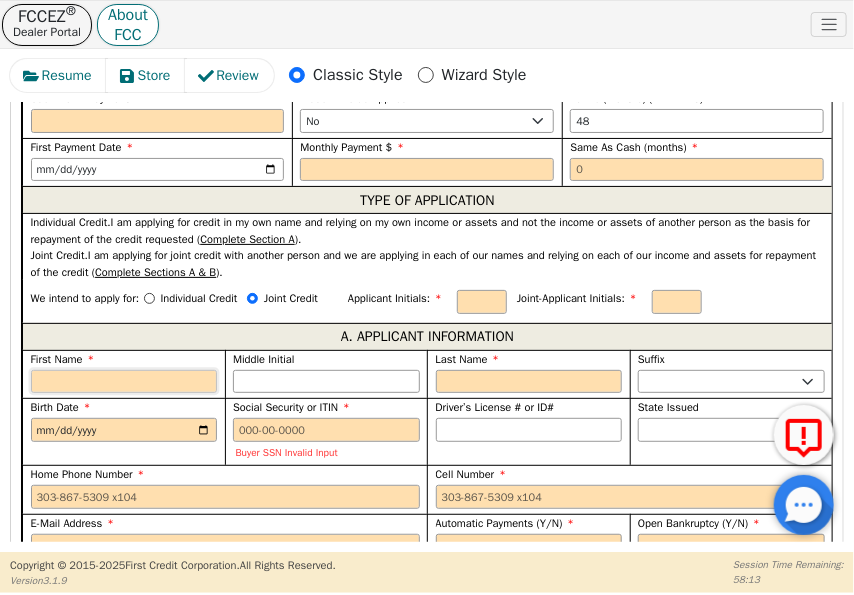 click on "First Name" at bounding box center (124, 382) 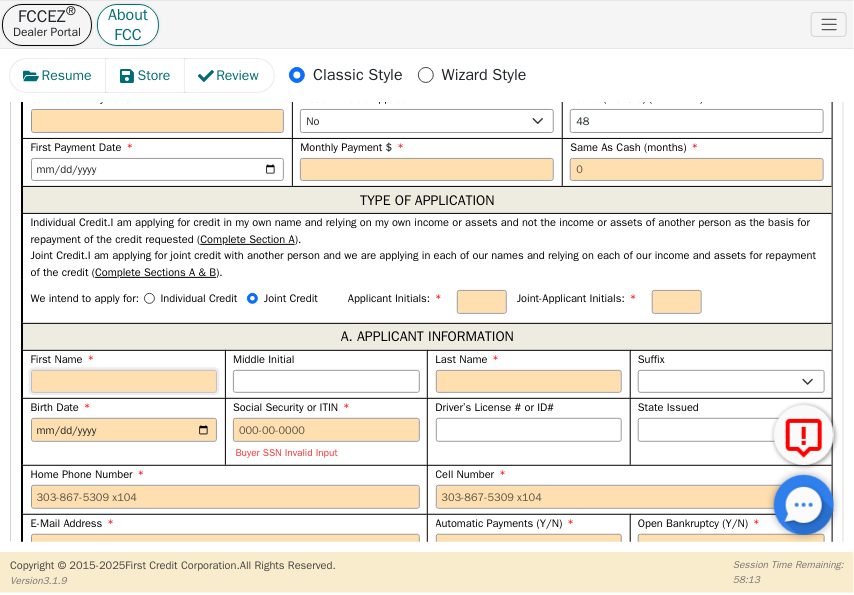 paste on "[PERSON_NAME]" 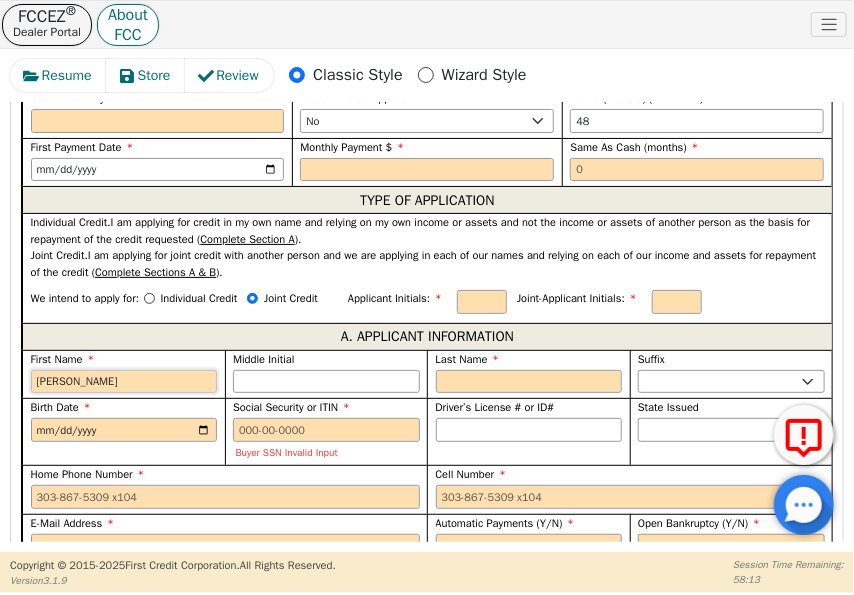 type on "J" 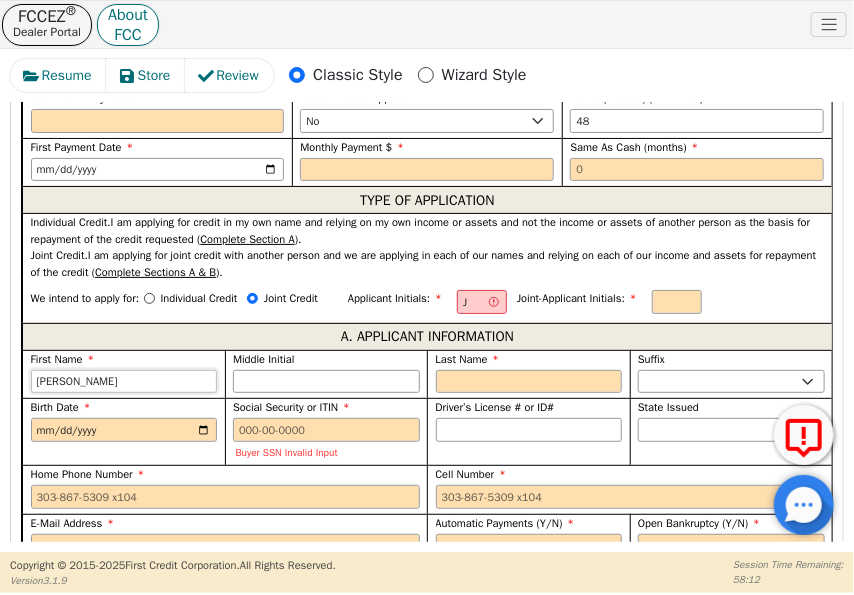 type on "[PERSON_NAME]" 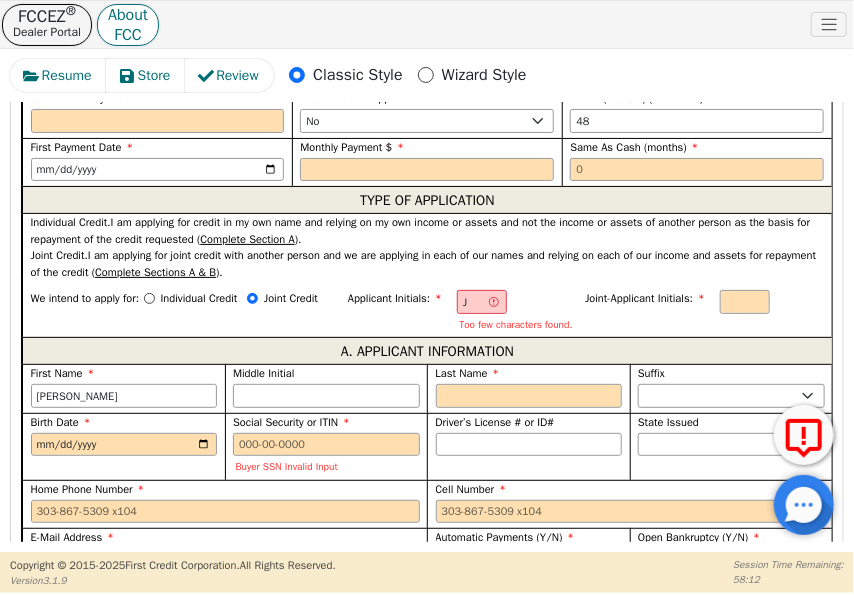 click on "Middle Initial" at bounding box center [326, 386] 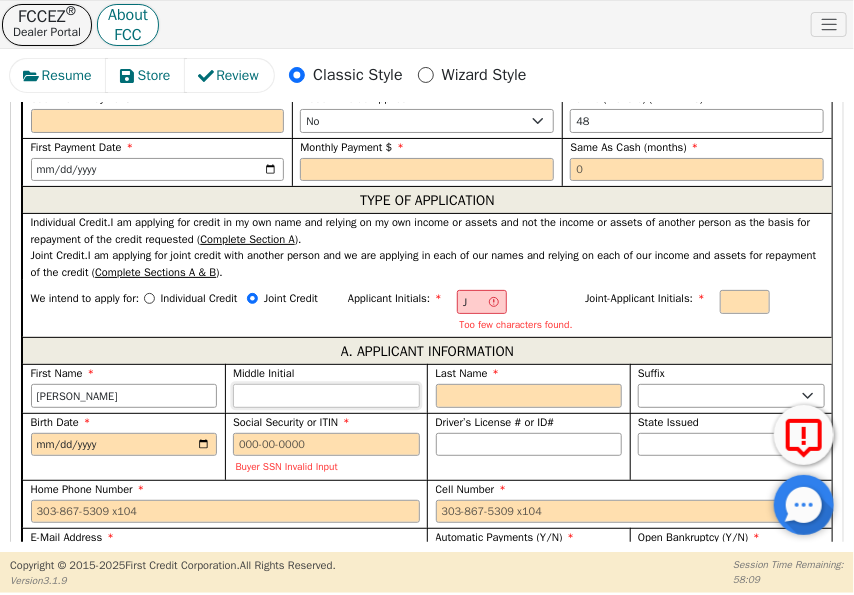 click on "Middle Initial" at bounding box center [326, 396] 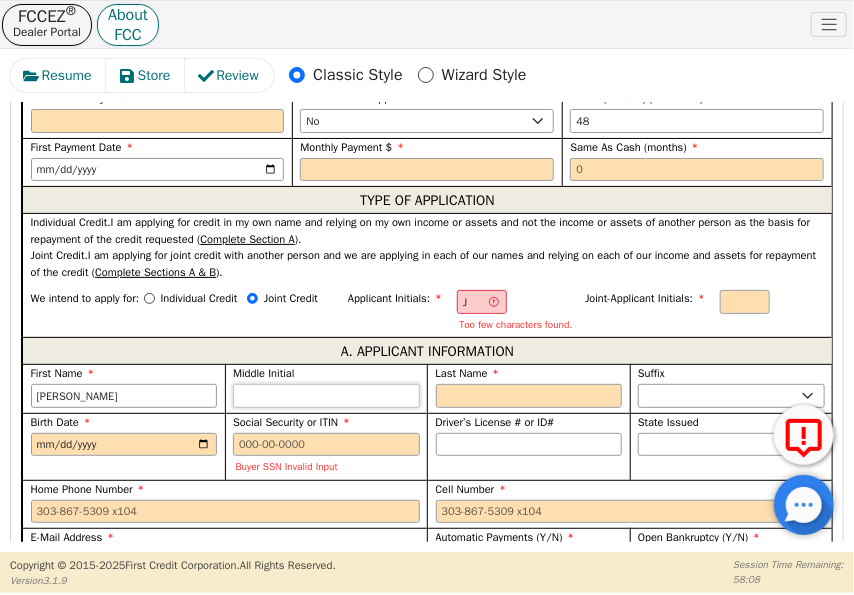 type on "S" 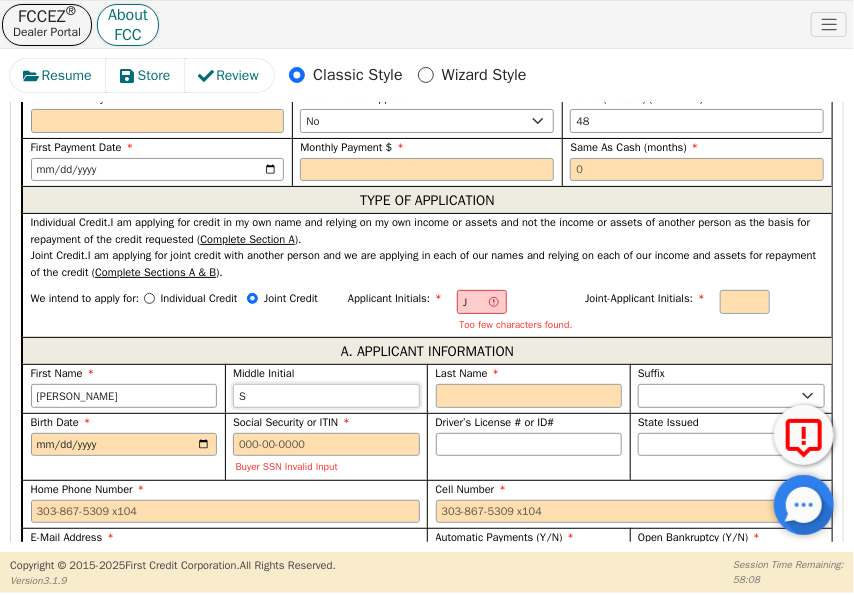 type on "JS" 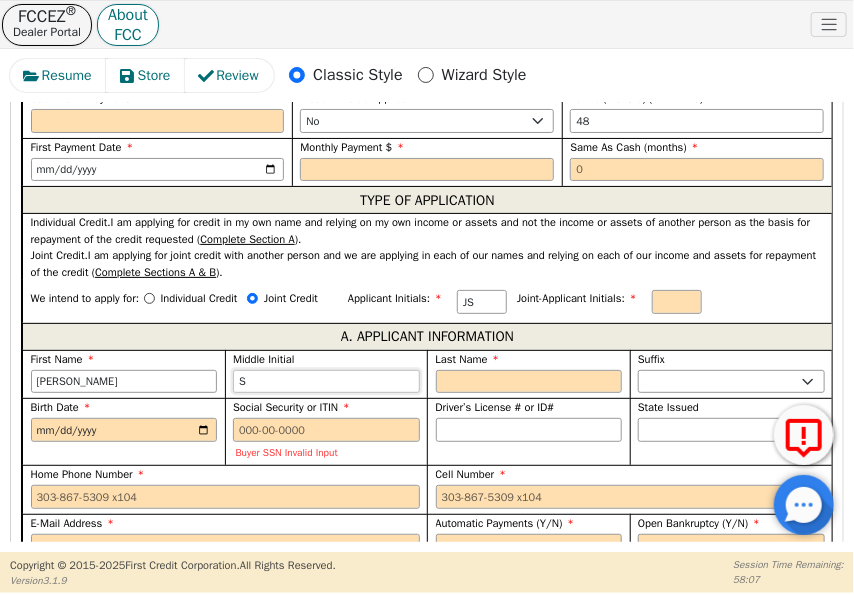 type on "S" 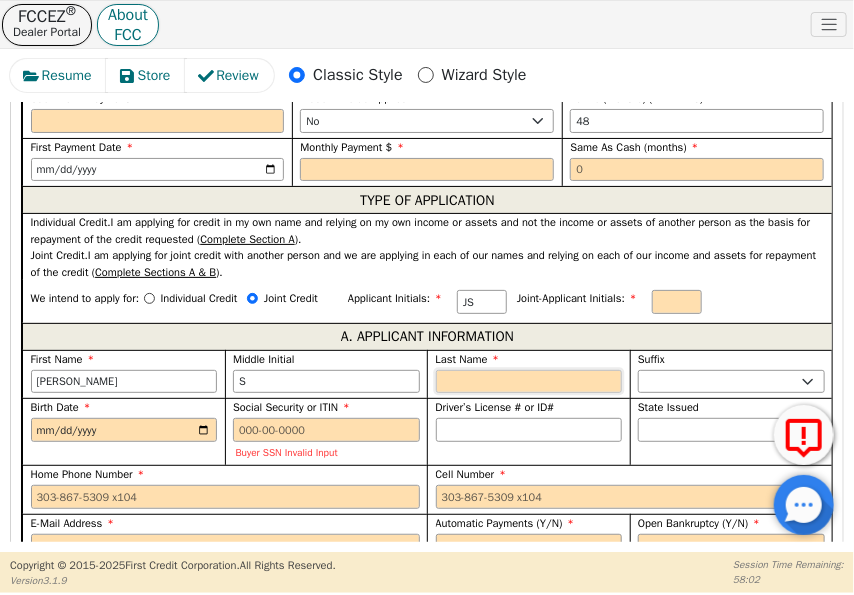 click on "Last Name" at bounding box center (529, 382) 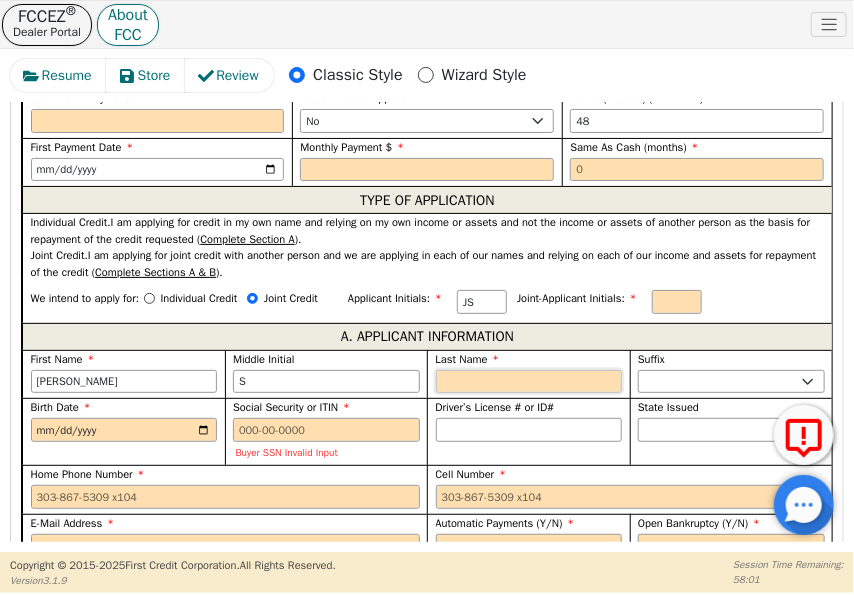 paste on "[PERSON_NAME]" 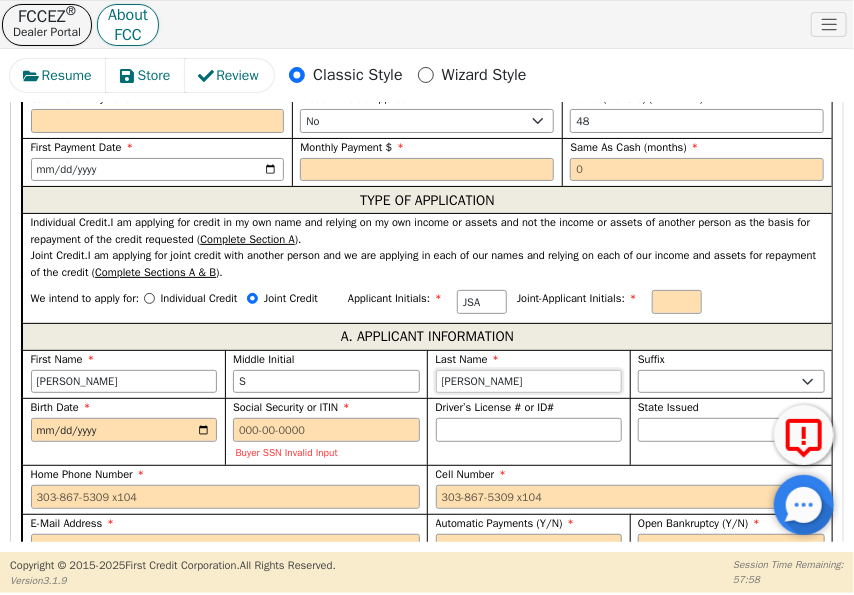 type on "[PERSON_NAME]" 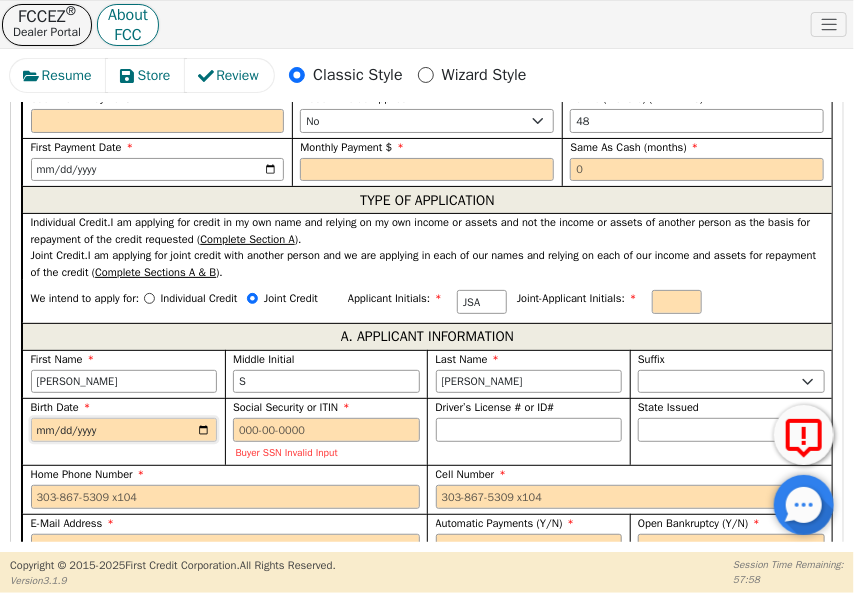 click on "Birth Date" at bounding box center (124, 430) 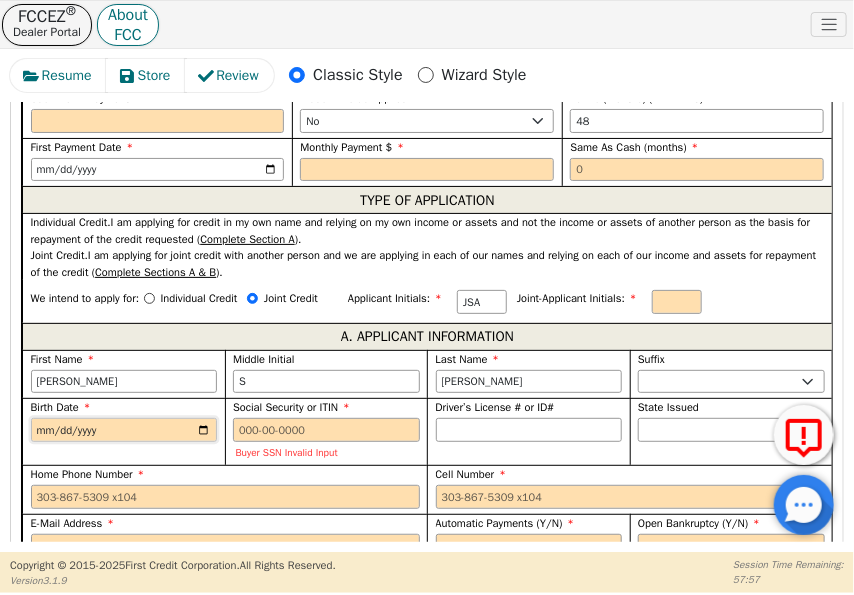 click on "Birth Date" at bounding box center [124, 430] 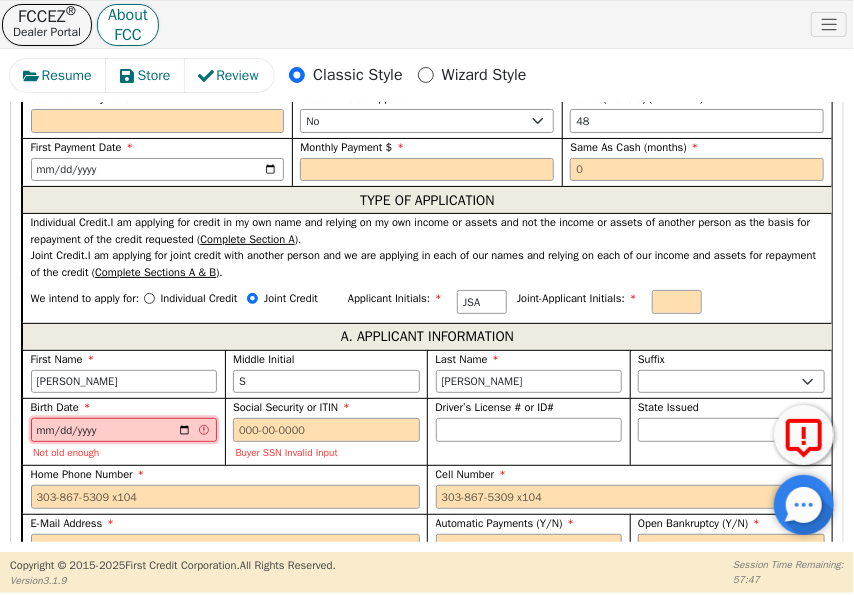 click on "[DATE]" at bounding box center (124, 430) 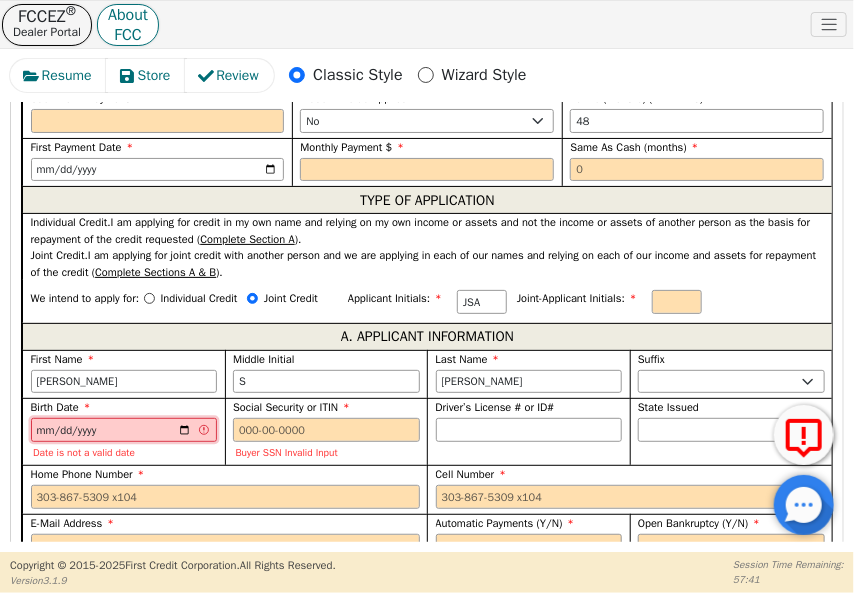 type on "191959-01-31" 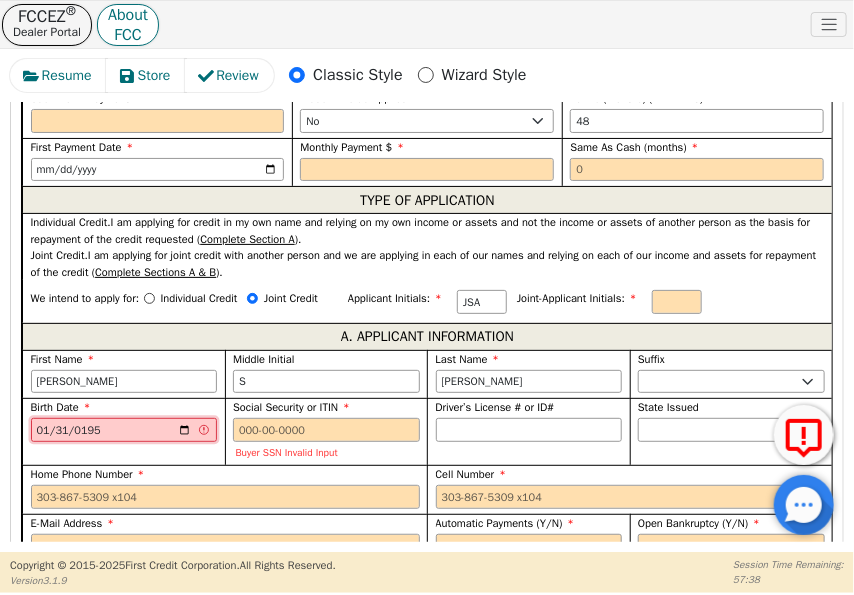type on "[DATE]" 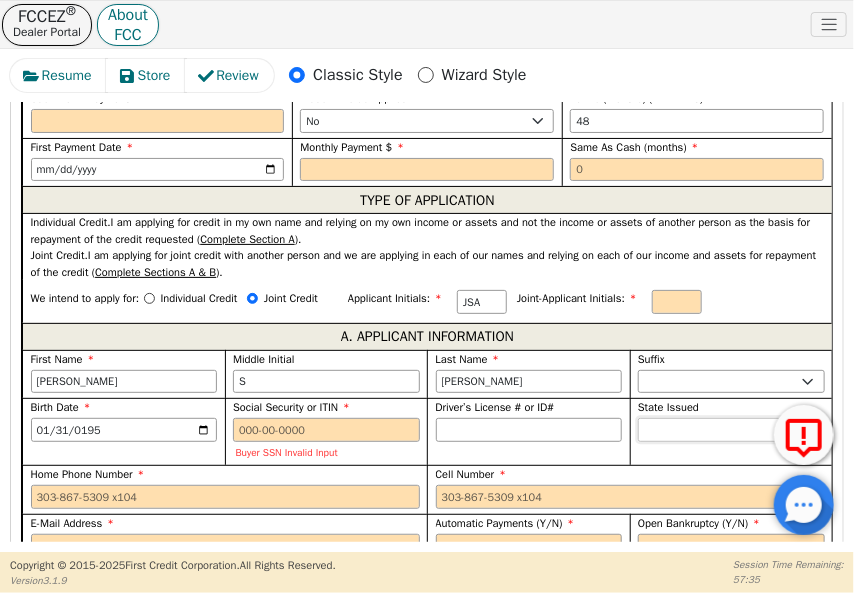 click on "AK AL AR AZ CA CO CT DC DE FL [GEOGRAPHIC_DATA] HI IA ID IL IN KS [GEOGRAPHIC_DATA] LA MA MD [GEOGRAPHIC_DATA] [GEOGRAPHIC_DATA] [GEOGRAPHIC_DATA] [GEOGRAPHIC_DATA] [GEOGRAPHIC_DATA] MT NC [GEOGRAPHIC_DATA] [GEOGRAPHIC_DATA] NH [GEOGRAPHIC_DATA] [GEOGRAPHIC_DATA] [GEOGRAPHIC_DATA] [GEOGRAPHIC_DATA] [GEOGRAPHIC_DATA] [GEOGRAPHIC_DATA] OR [GEOGRAPHIC_DATA] SC SD [GEOGRAPHIC_DATA] [GEOGRAPHIC_DATA] [GEOGRAPHIC_DATA] [GEOGRAPHIC_DATA] [GEOGRAPHIC_DATA] [GEOGRAPHIC_DATA] [GEOGRAPHIC_DATA] WY" at bounding box center [731, 430] 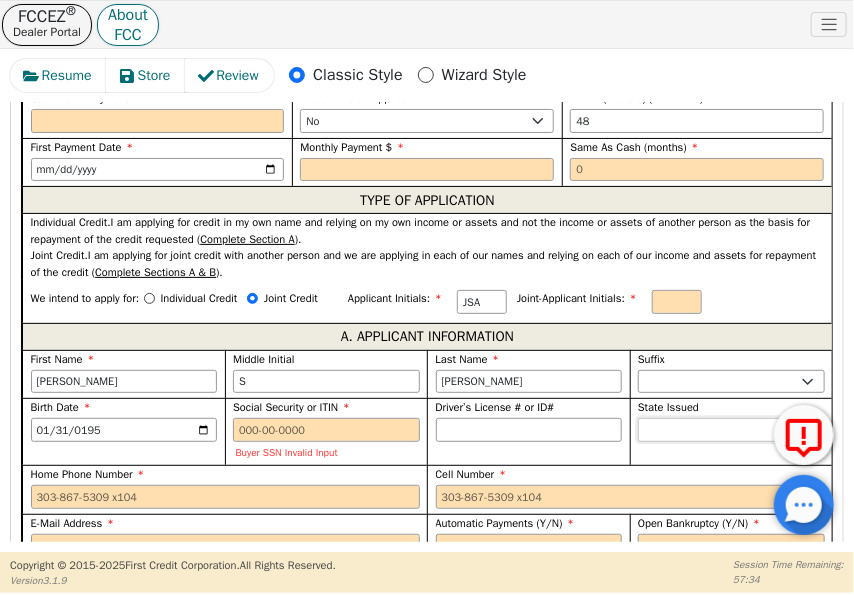 select on "[GEOGRAPHIC_DATA]" 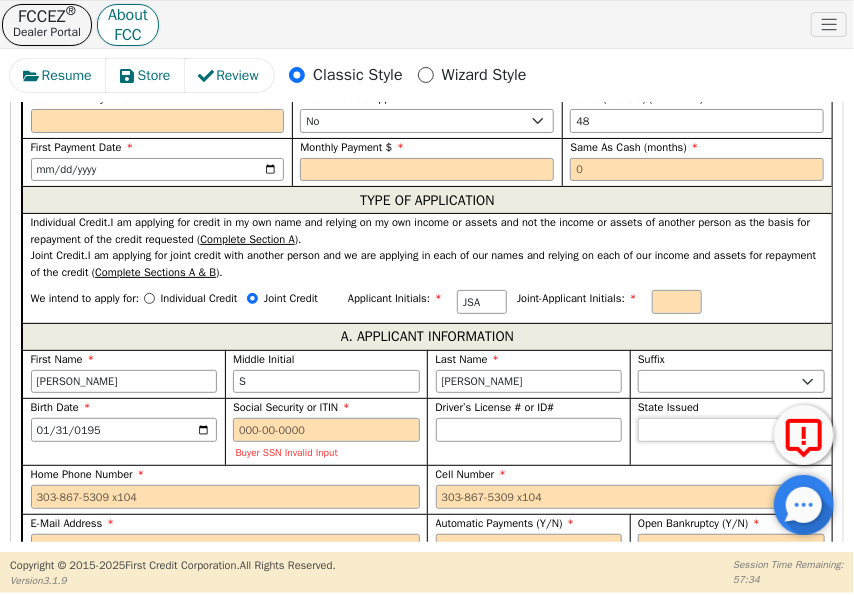 click on "AK AL AR AZ CA CO CT DC DE FL [GEOGRAPHIC_DATA] HI IA ID IL IN KS [GEOGRAPHIC_DATA] LA MA MD [GEOGRAPHIC_DATA] [GEOGRAPHIC_DATA] [GEOGRAPHIC_DATA] [GEOGRAPHIC_DATA] [GEOGRAPHIC_DATA] MT NC [GEOGRAPHIC_DATA] [GEOGRAPHIC_DATA] NH [GEOGRAPHIC_DATA] [GEOGRAPHIC_DATA] [GEOGRAPHIC_DATA] [GEOGRAPHIC_DATA] [GEOGRAPHIC_DATA] [GEOGRAPHIC_DATA] OR [GEOGRAPHIC_DATA] SC SD [GEOGRAPHIC_DATA] [GEOGRAPHIC_DATA] [GEOGRAPHIC_DATA] [GEOGRAPHIC_DATA] [GEOGRAPHIC_DATA] [GEOGRAPHIC_DATA] [GEOGRAPHIC_DATA] WY" at bounding box center (731, 430) 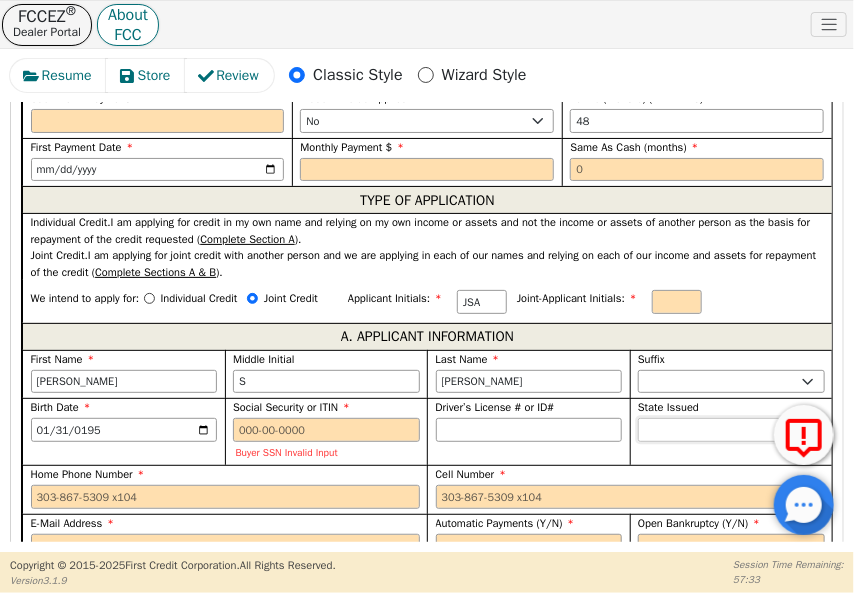click on "AK AL AR AZ CA CO CT DC DE FL [GEOGRAPHIC_DATA] HI IA ID IL IN KS [GEOGRAPHIC_DATA] LA MA MD [GEOGRAPHIC_DATA] [GEOGRAPHIC_DATA] [GEOGRAPHIC_DATA] [GEOGRAPHIC_DATA] [GEOGRAPHIC_DATA] MT NC [GEOGRAPHIC_DATA] [GEOGRAPHIC_DATA] NH [GEOGRAPHIC_DATA] [GEOGRAPHIC_DATA] [GEOGRAPHIC_DATA] [GEOGRAPHIC_DATA] [GEOGRAPHIC_DATA] [GEOGRAPHIC_DATA] OR [GEOGRAPHIC_DATA] SC SD [GEOGRAPHIC_DATA] [GEOGRAPHIC_DATA] [GEOGRAPHIC_DATA] [GEOGRAPHIC_DATA] [GEOGRAPHIC_DATA] [GEOGRAPHIC_DATA] [GEOGRAPHIC_DATA] WY" at bounding box center (731, 430) 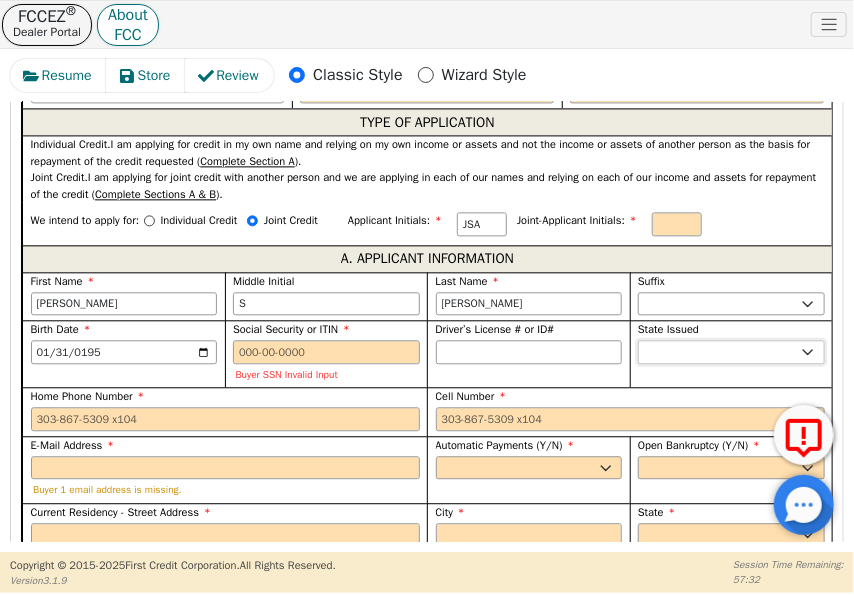 scroll, scrollTop: 1384, scrollLeft: 0, axis: vertical 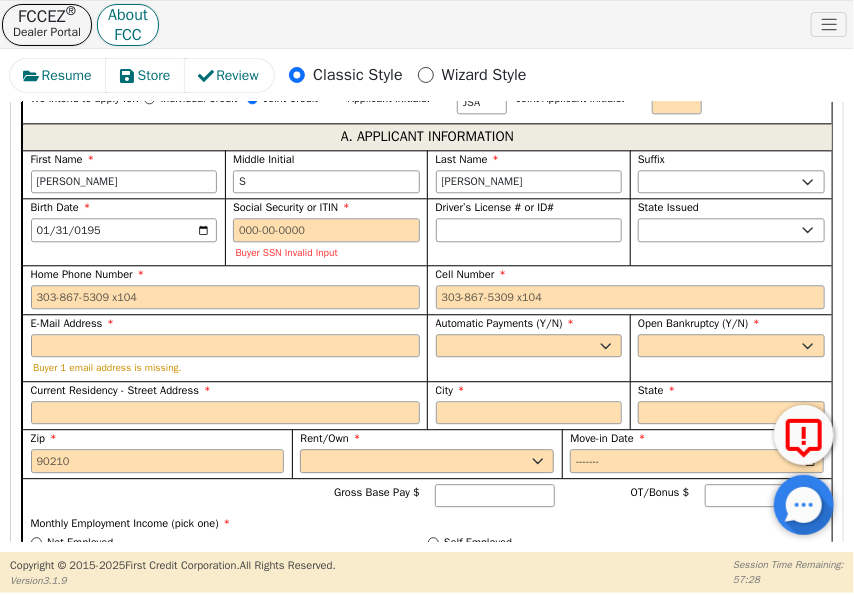 click on "Home Phone Number" at bounding box center [225, 287] 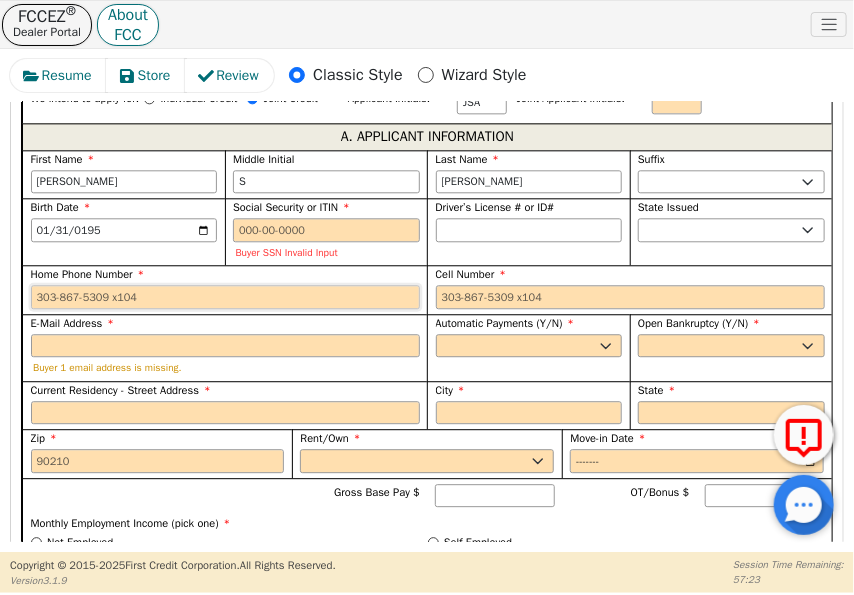 paste on "[PHONE_NUMBER]" 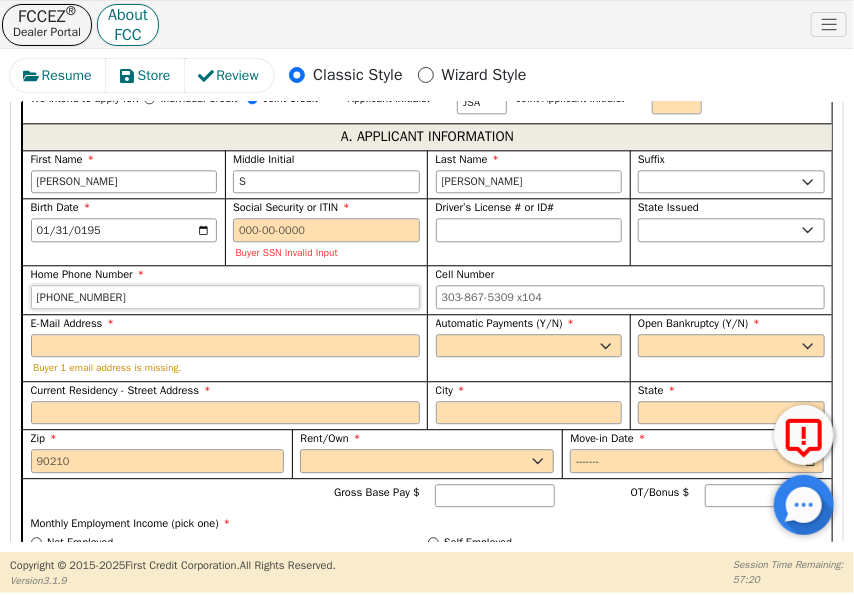 type on "[PHONE_NUMBER]" 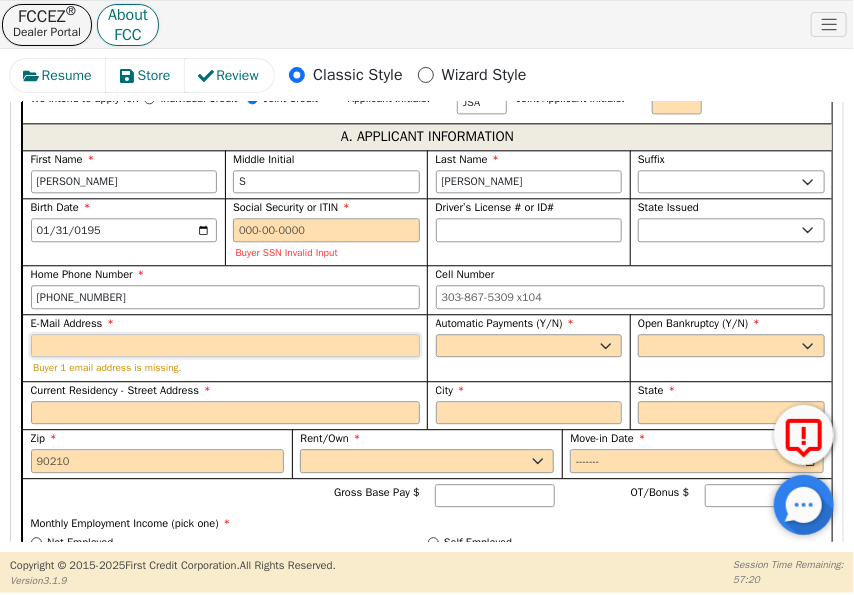 click on "E-Mail Address" at bounding box center [225, 346] 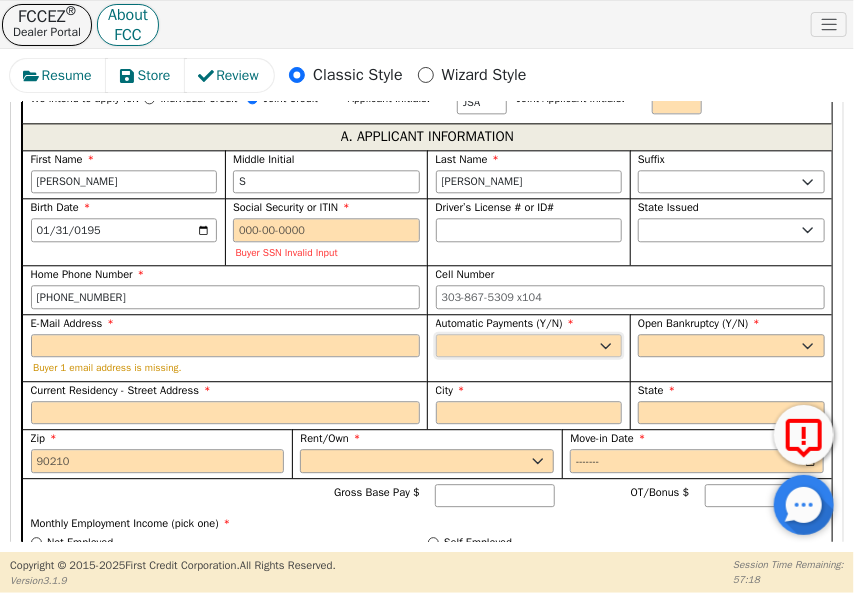click on "Yes No" at bounding box center [529, 346] 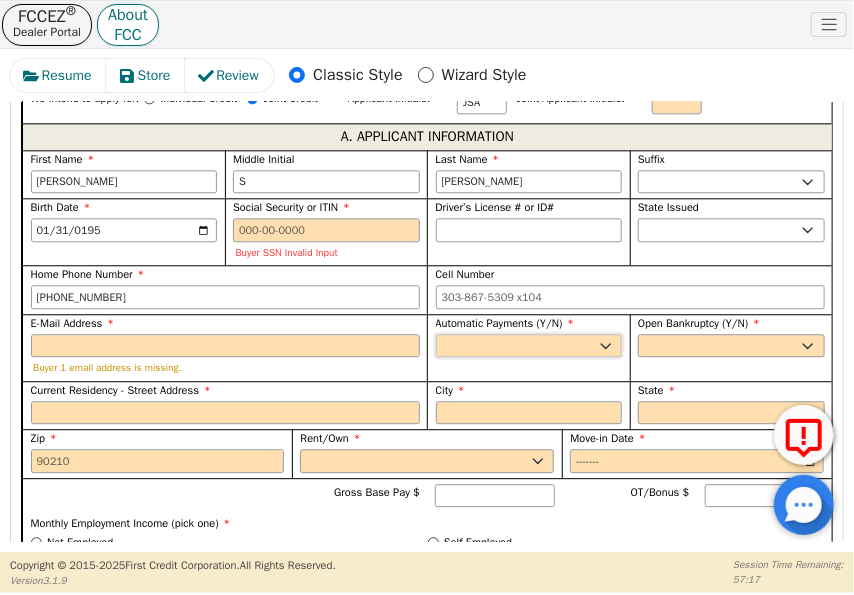 select on "y" 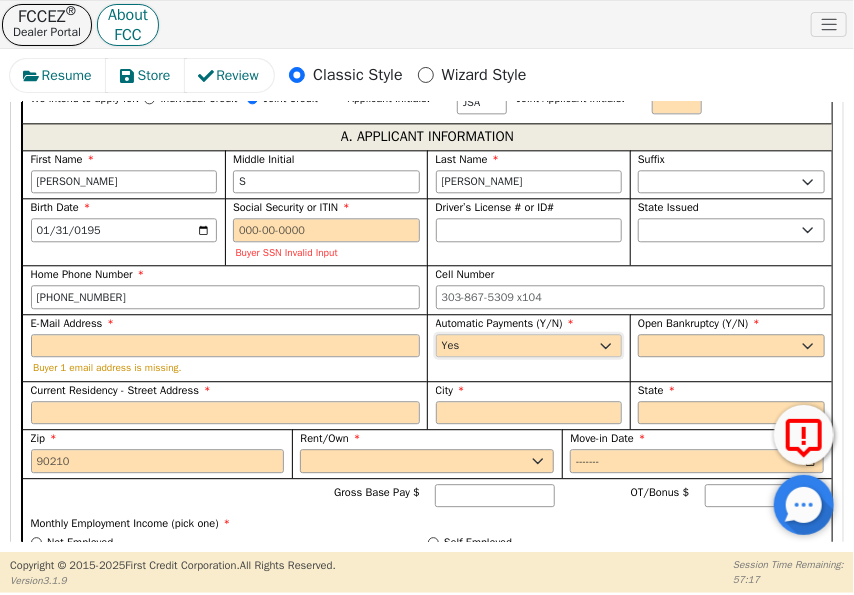 click on "Yes No" at bounding box center [529, 346] 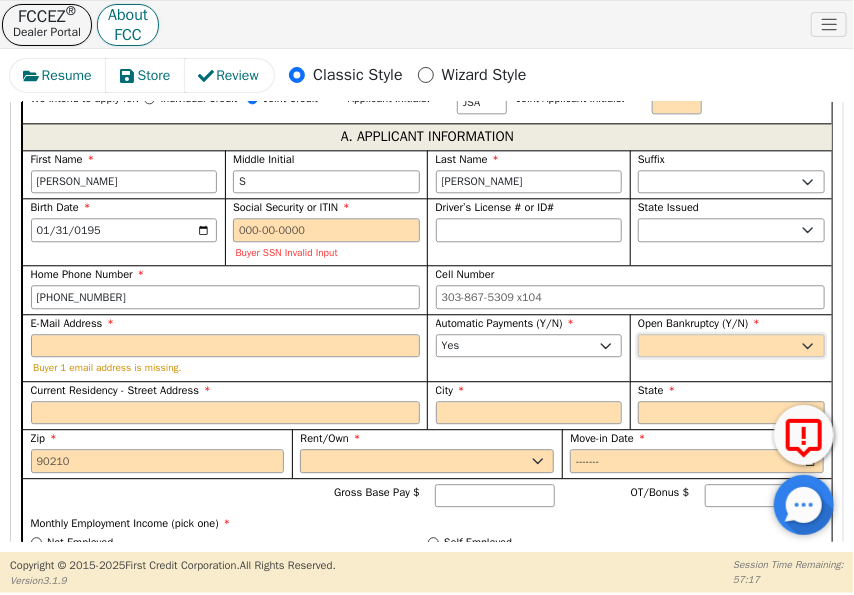 click on "Yes No" at bounding box center [731, 346] 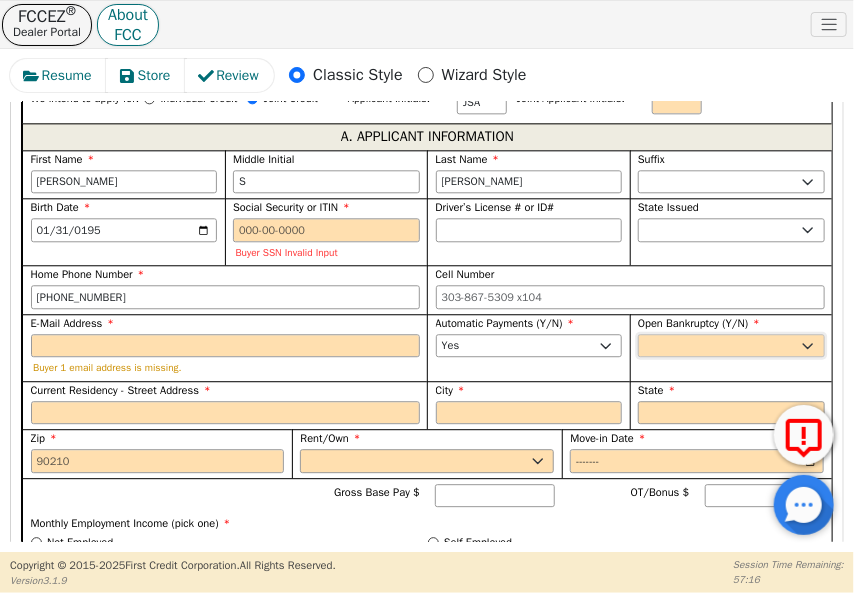 select on "n" 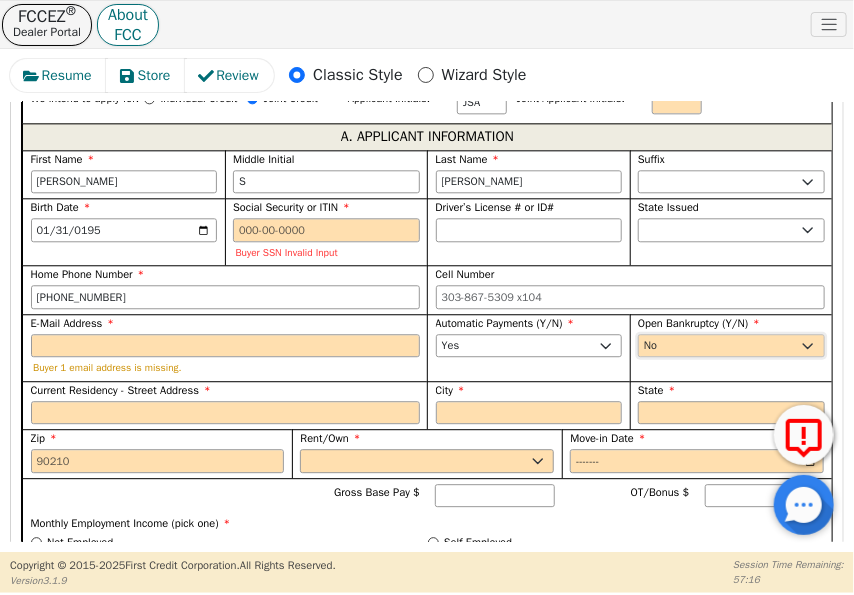 click on "Yes No" at bounding box center [731, 346] 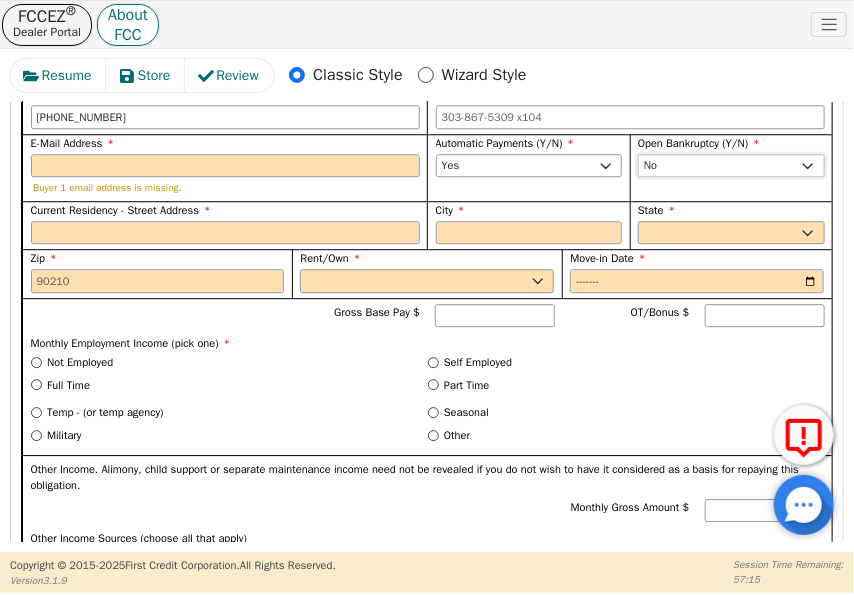 scroll, scrollTop: 1584, scrollLeft: 0, axis: vertical 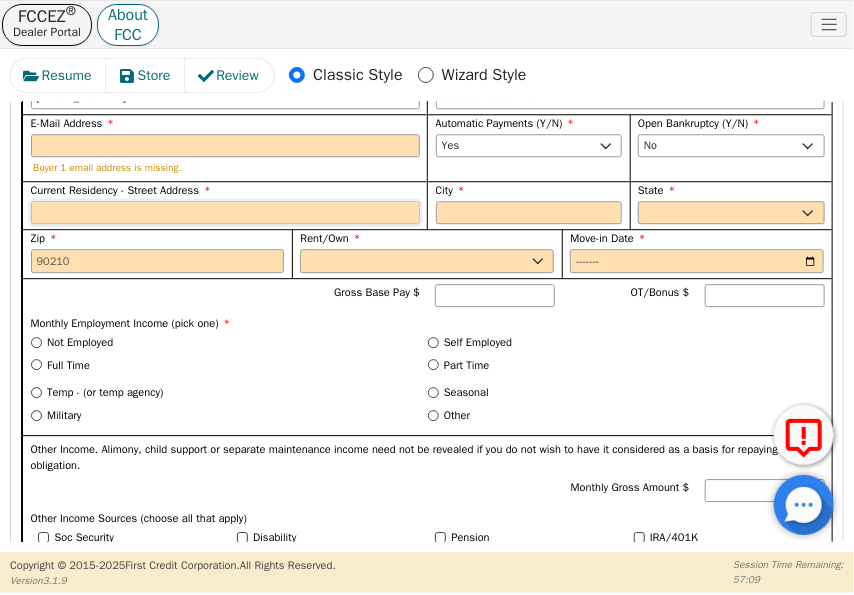 click on "Current Residency - Street Address" at bounding box center (225, 213) 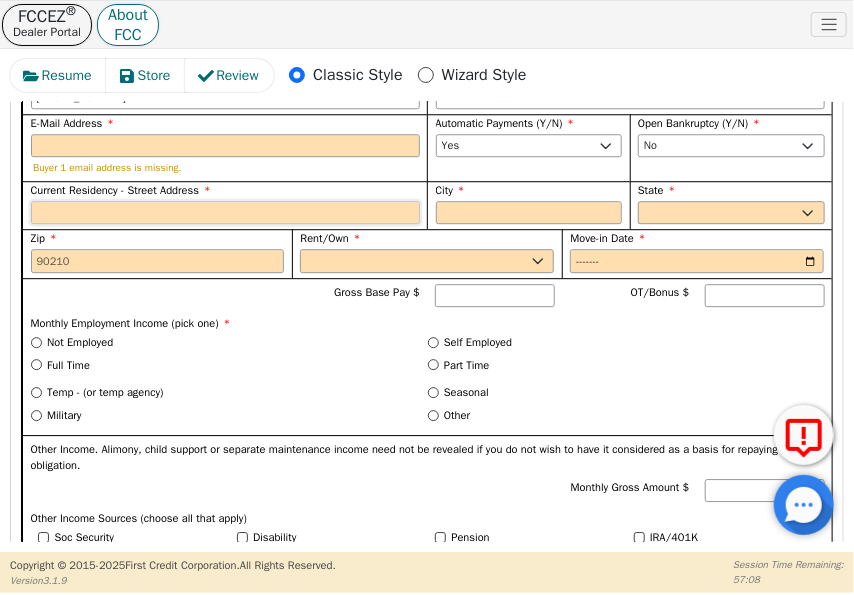 paste on "[STREET_ADDRESS]" 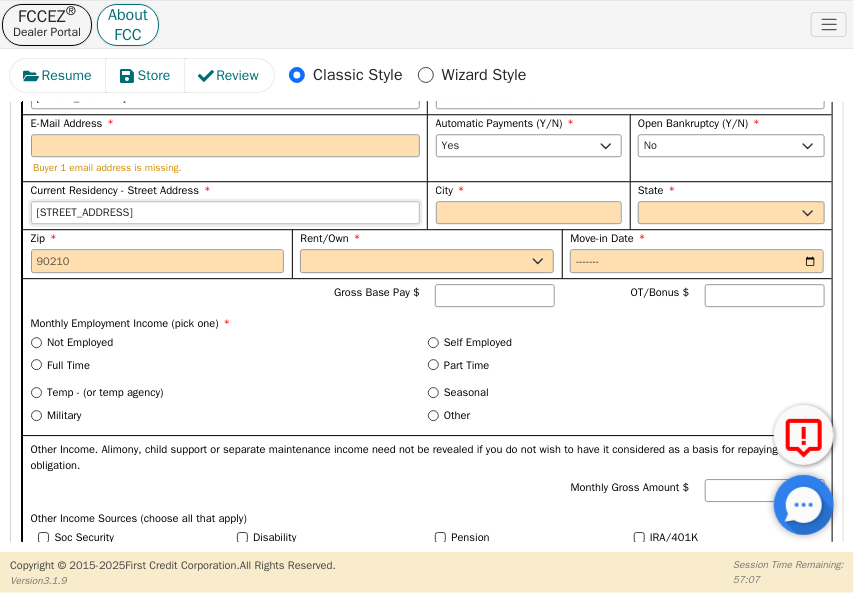 type on "[STREET_ADDRESS]" 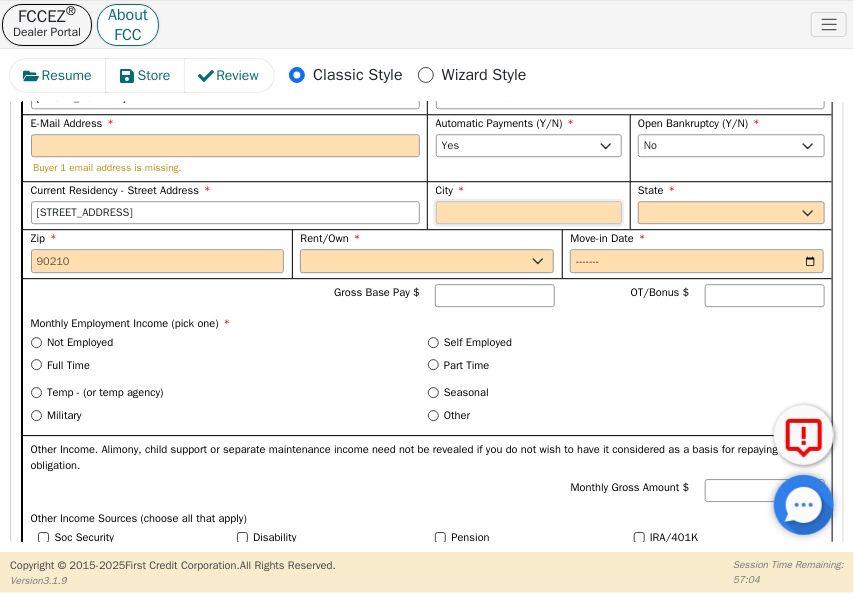 click on "City" at bounding box center [529, 213] 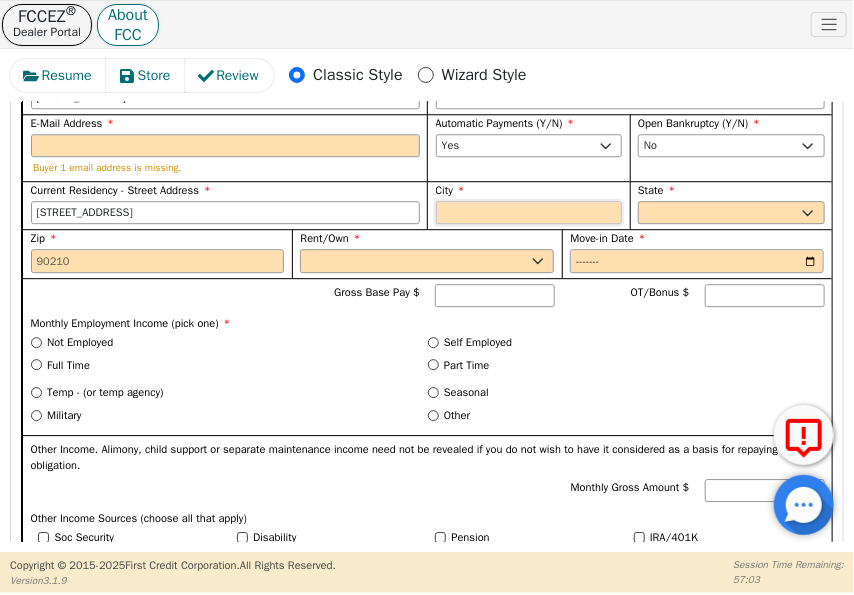 paste on "Bastrop" 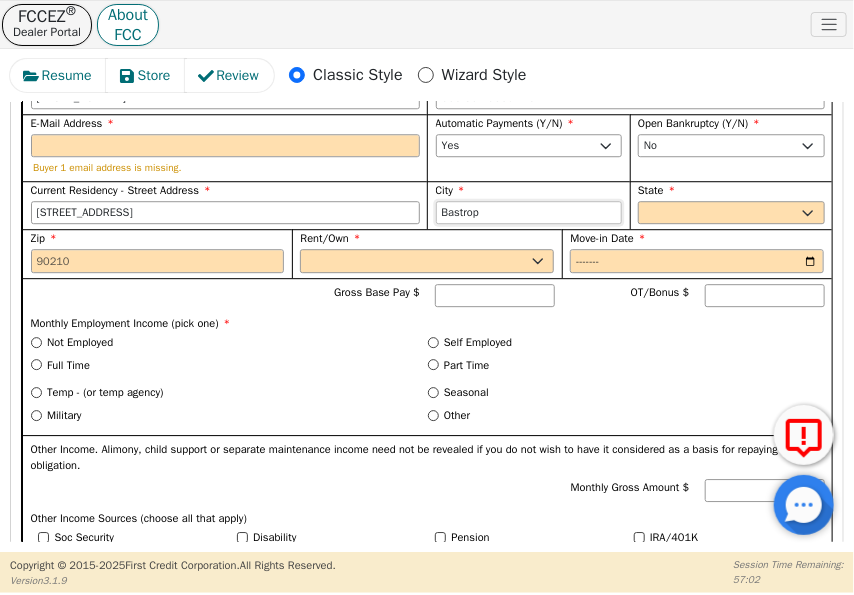 type on "Bastrop" 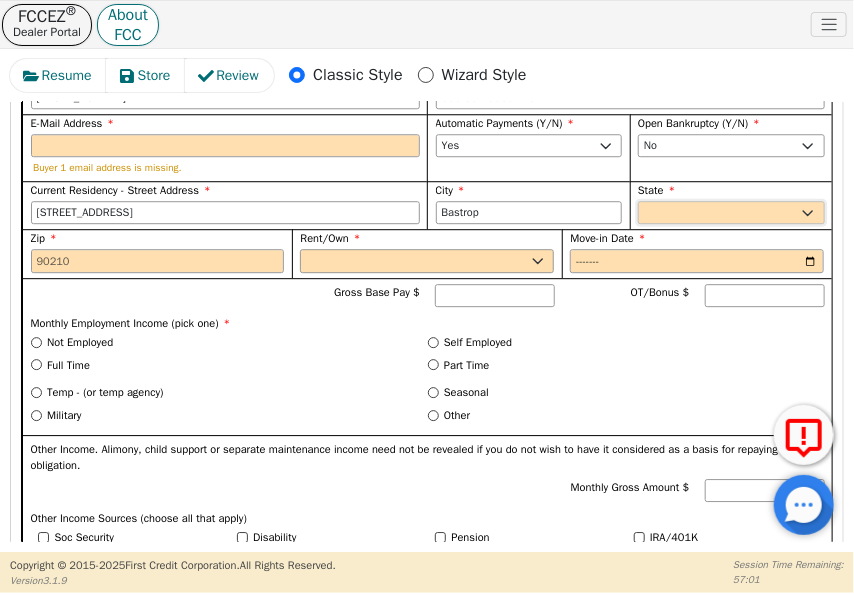 click on "AK AL AR AZ CA CO CT DC DE FL [GEOGRAPHIC_DATA] HI IA ID IL IN KS [GEOGRAPHIC_DATA] LA MA MD [GEOGRAPHIC_DATA] [GEOGRAPHIC_DATA] [GEOGRAPHIC_DATA] [GEOGRAPHIC_DATA] [GEOGRAPHIC_DATA] MT NC [GEOGRAPHIC_DATA] [GEOGRAPHIC_DATA] NH [GEOGRAPHIC_DATA] [GEOGRAPHIC_DATA] [GEOGRAPHIC_DATA] [GEOGRAPHIC_DATA] [GEOGRAPHIC_DATA] [GEOGRAPHIC_DATA] OR [GEOGRAPHIC_DATA] SC SD [GEOGRAPHIC_DATA] [GEOGRAPHIC_DATA] [GEOGRAPHIC_DATA] [GEOGRAPHIC_DATA] [GEOGRAPHIC_DATA] [GEOGRAPHIC_DATA] [GEOGRAPHIC_DATA] WY" at bounding box center [731, 213] 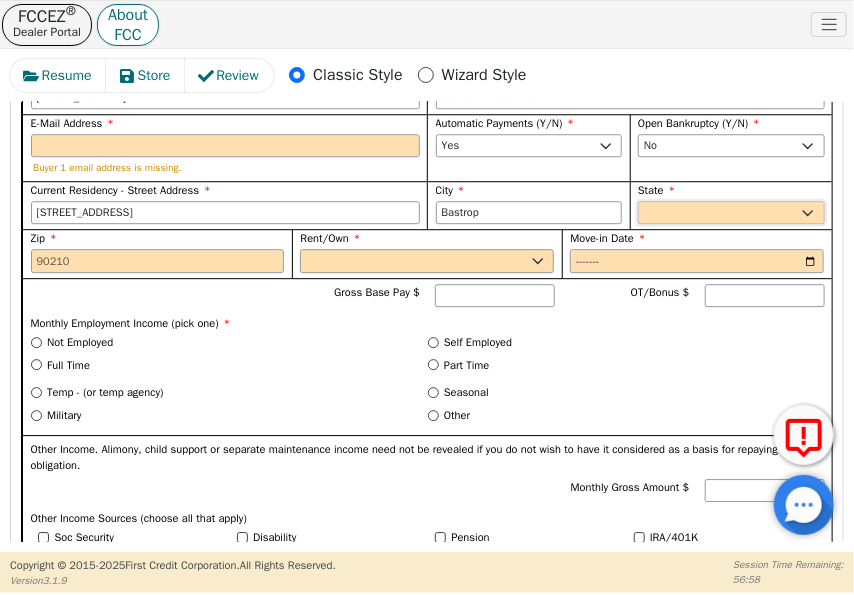 select on "[GEOGRAPHIC_DATA]" 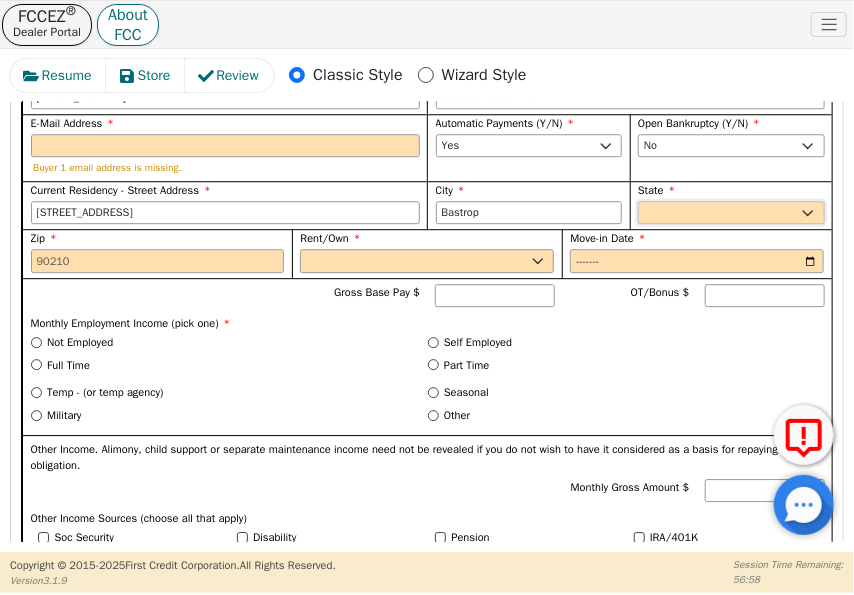 click on "AK AL AR AZ CA CO CT DC DE FL [GEOGRAPHIC_DATA] HI IA ID IL IN KS [GEOGRAPHIC_DATA] LA MA MD [GEOGRAPHIC_DATA] [GEOGRAPHIC_DATA] [GEOGRAPHIC_DATA] [GEOGRAPHIC_DATA] [GEOGRAPHIC_DATA] MT NC [GEOGRAPHIC_DATA] [GEOGRAPHIC_DATA] NH [GEOGRAPHIC_DATA] [GEOGRAPHIC_DATA] [GEOGRAPHIC_DATA] [GEOGRAPHIC_DATA] [GEOGRAPHIC_DATA] [GEOGRAPHIC_DATA] OR [GEOGRAPHIC_DATA] SC SD [GEOGRAPHIC_DATA] [GEOGRAPHIC_DATA] [GEOGRAPHIC_DATA] [GEOGRAPHIC_DATA] [GEOGRAPHIC_DATA] [GEOGRAPHIC_DATA] [GEOGRAPHIC_DATA] WY" at bounding box center [731, 213] 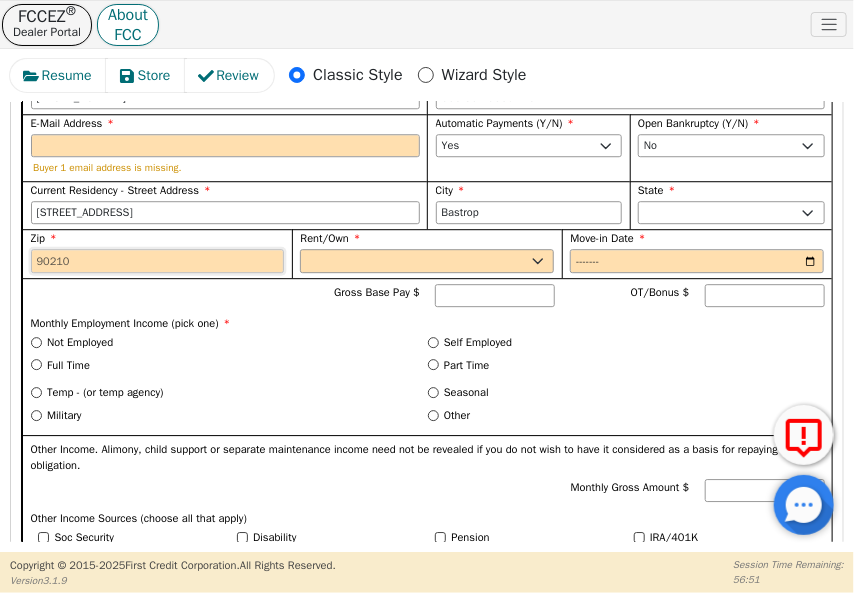 click on "Zip" at bounding box center [158, 261] 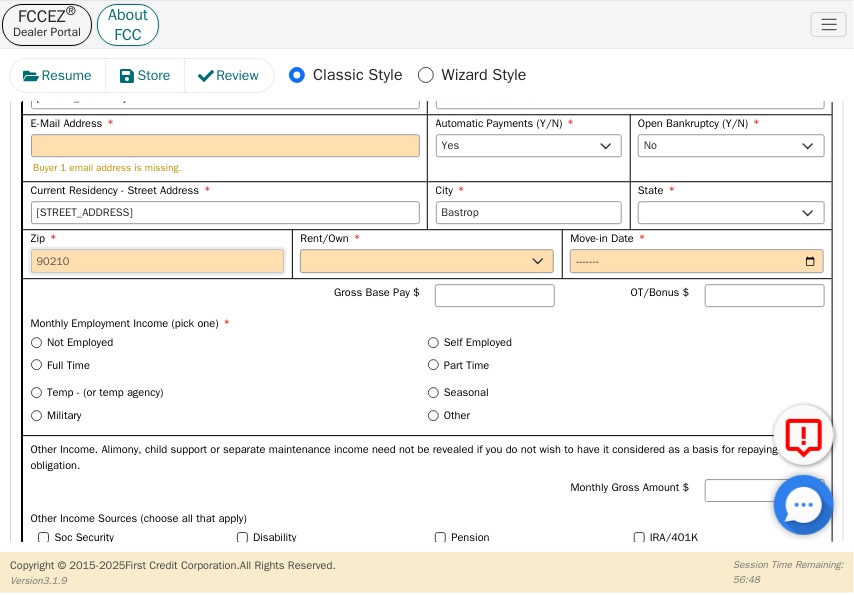 paste on "78602" 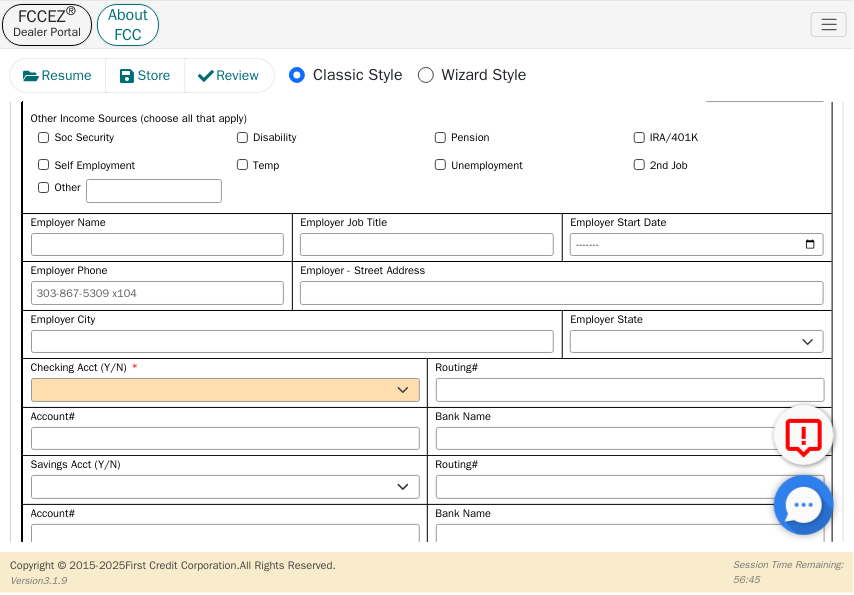 scroll, scrollTop: 2084, scrollLeft: 0, axis: vertical 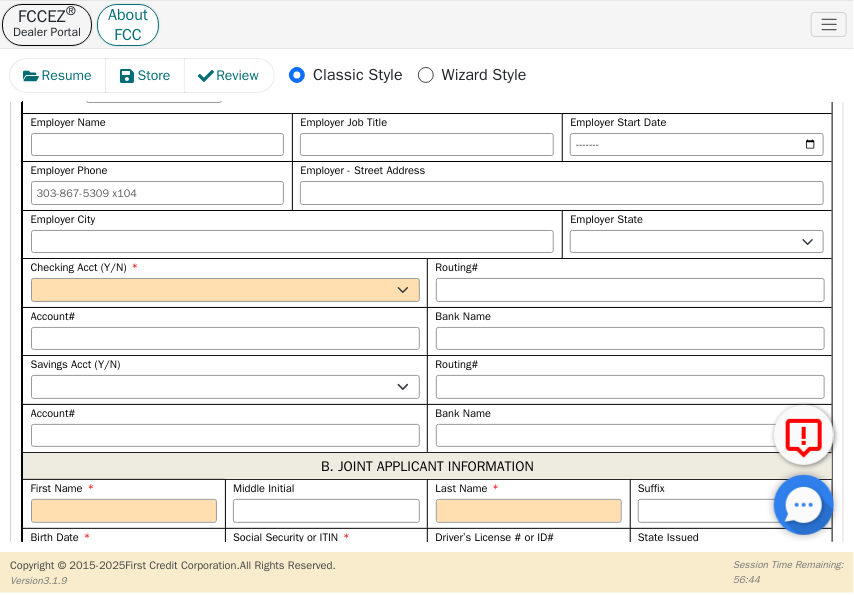 type on "78602" 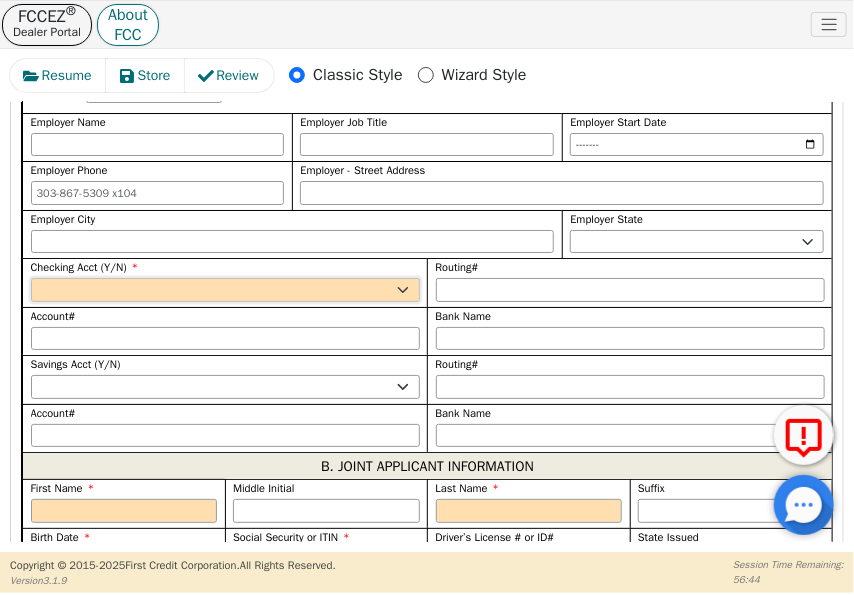 click on "Yes No" at bounding box center (225, 290) 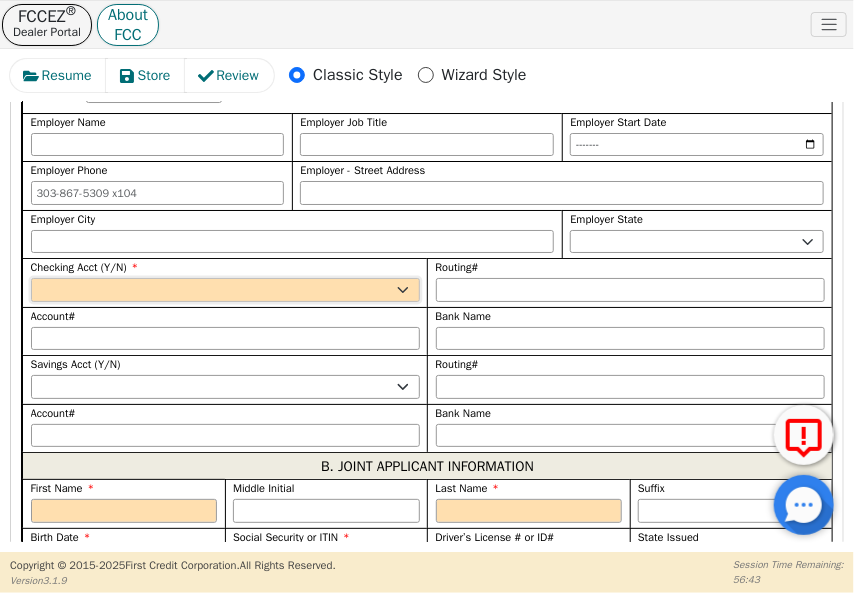 select on "y" 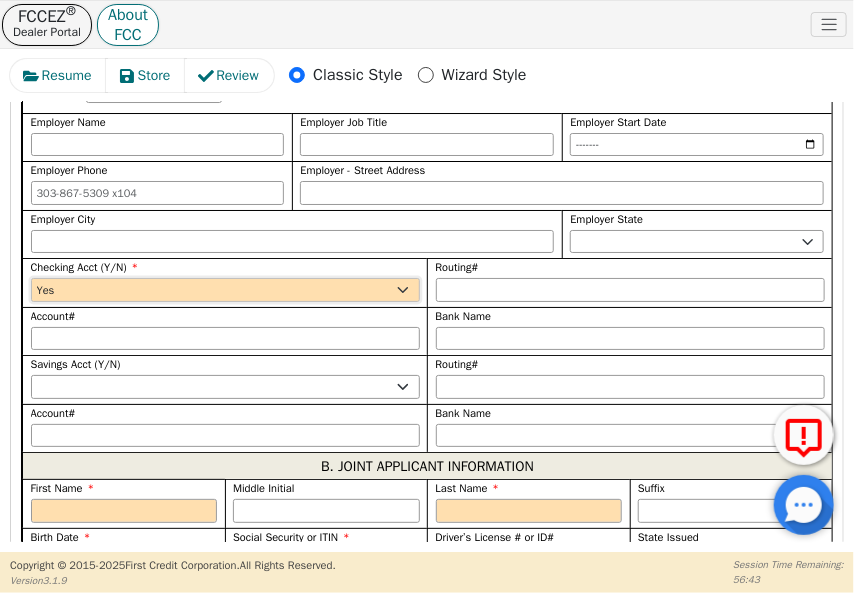 click on "Yes No" at bounding box center [225, 290] 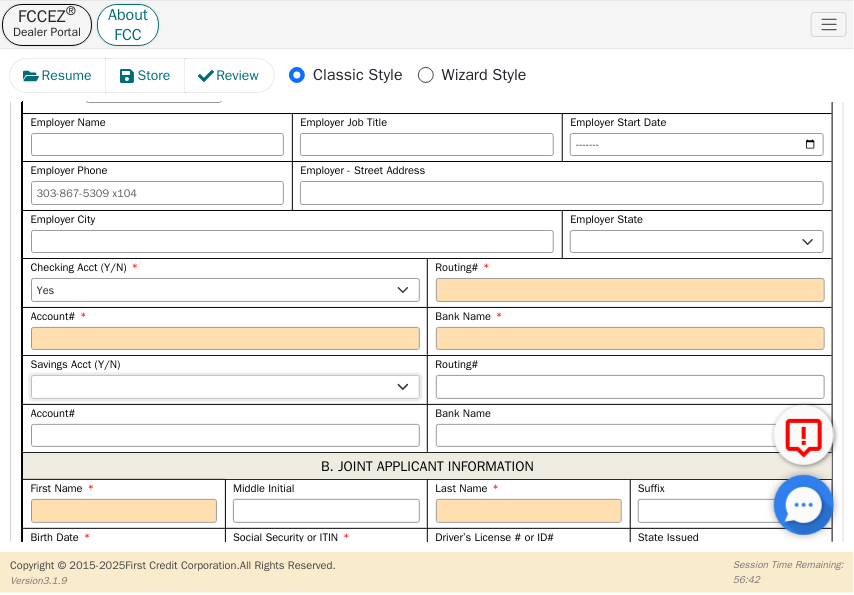 click on "Yes No" at bounding box center [225, 387] 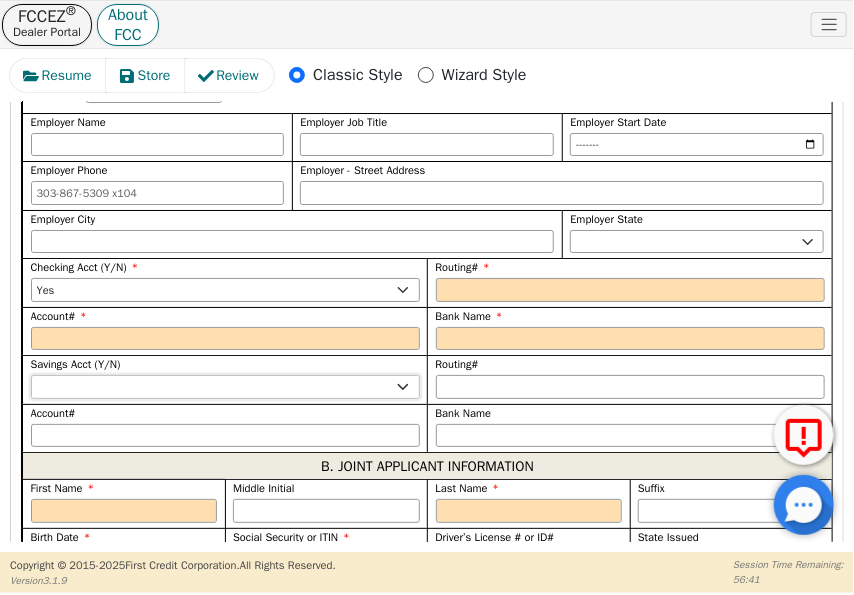 select on "n" 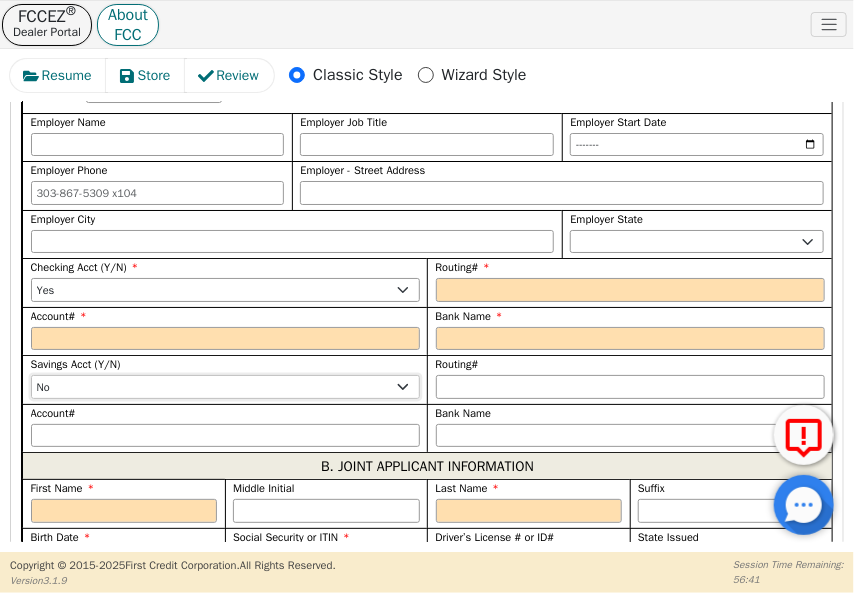 click on "Yes No" at bounding box center (225, 387) 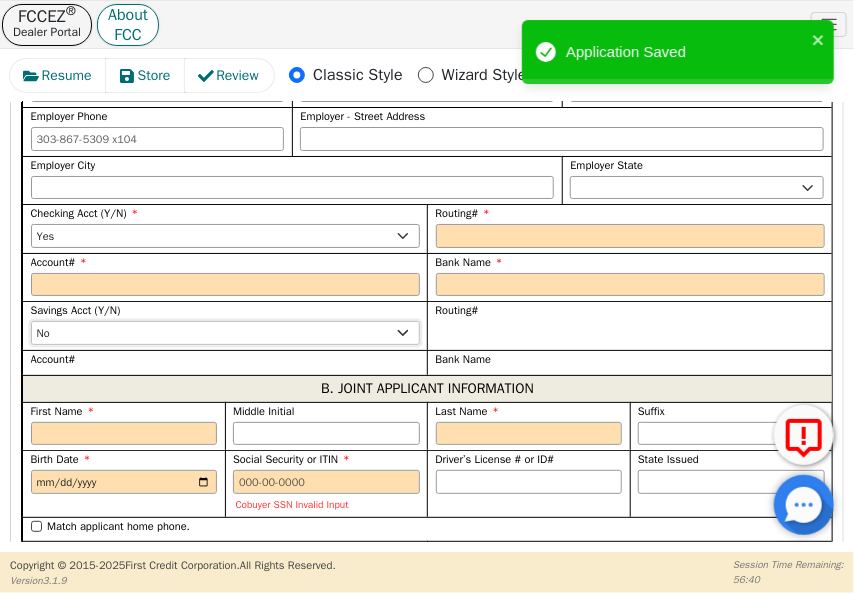 scroll, scrollTop: 2284, scrollLeft: 0, axis: vertical 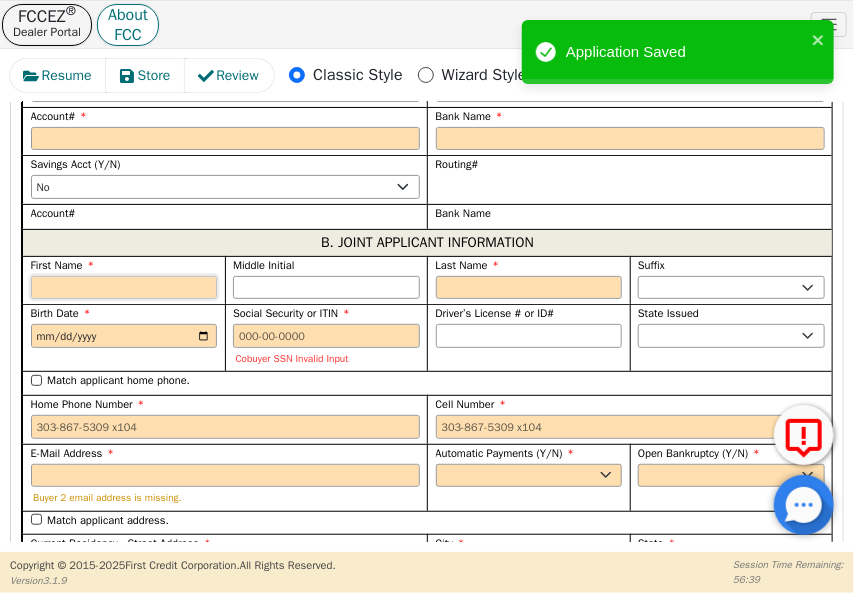 click on "First Name" at bounding box center (124, 288) 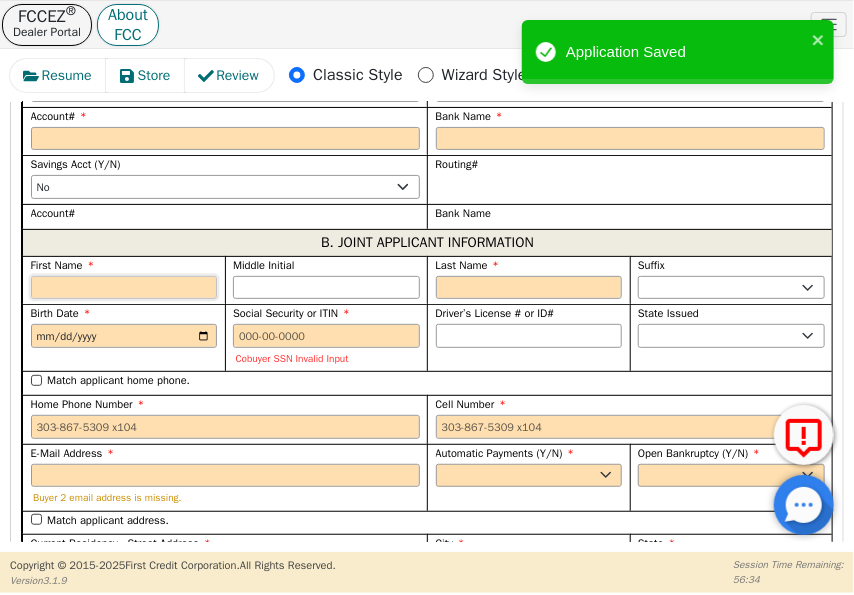 click on "First Name" at bounding box center (124, 288) 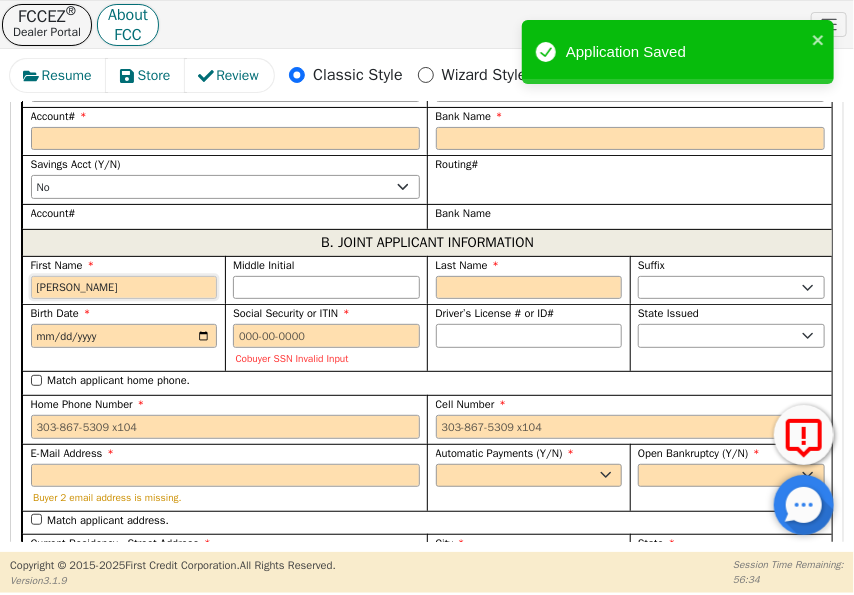 type on "R" 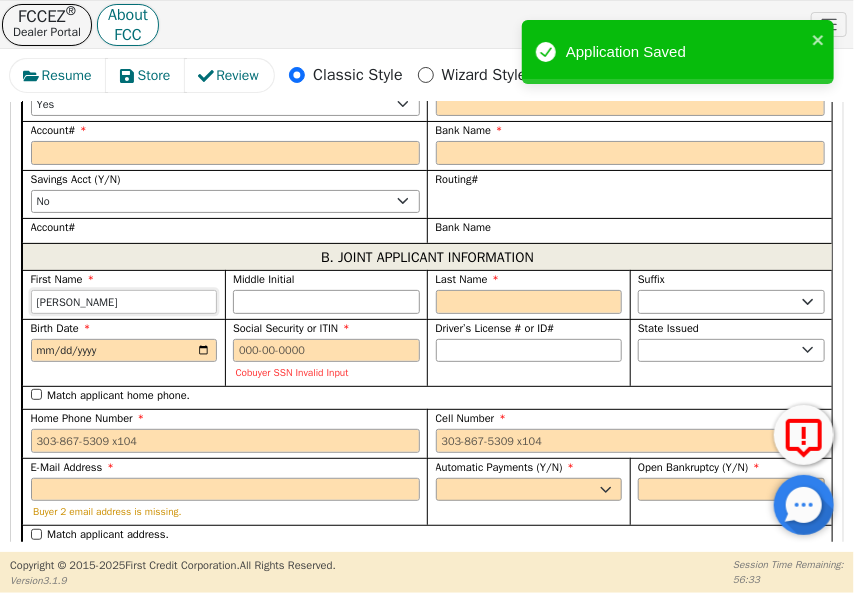 scroll, scrollTop: 2299, scrollLeft: 0, axis: vertical 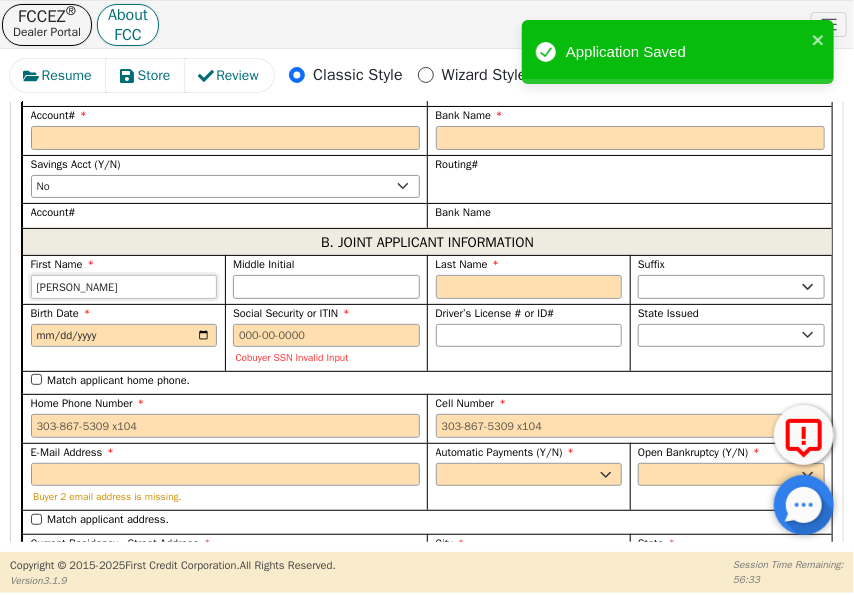 type on "[PERSON_NAME]" 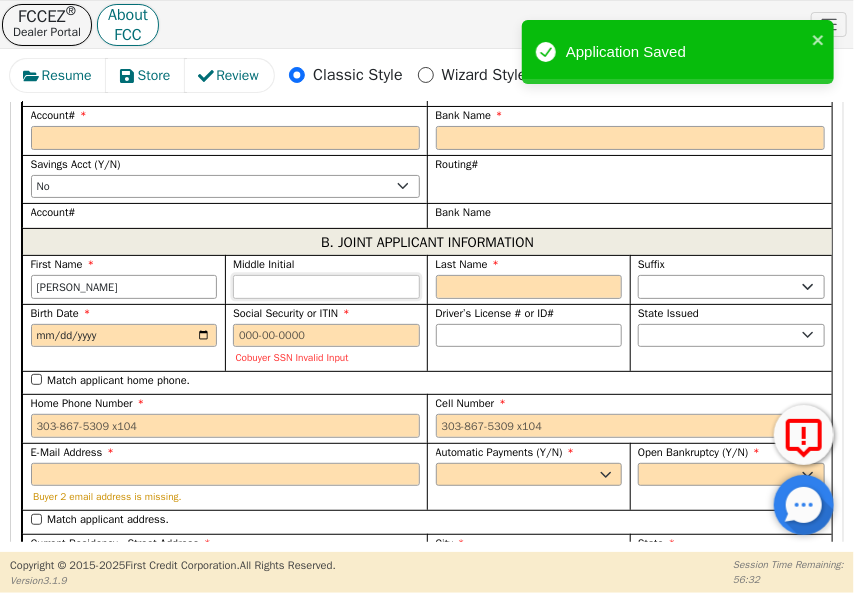 type on "R" 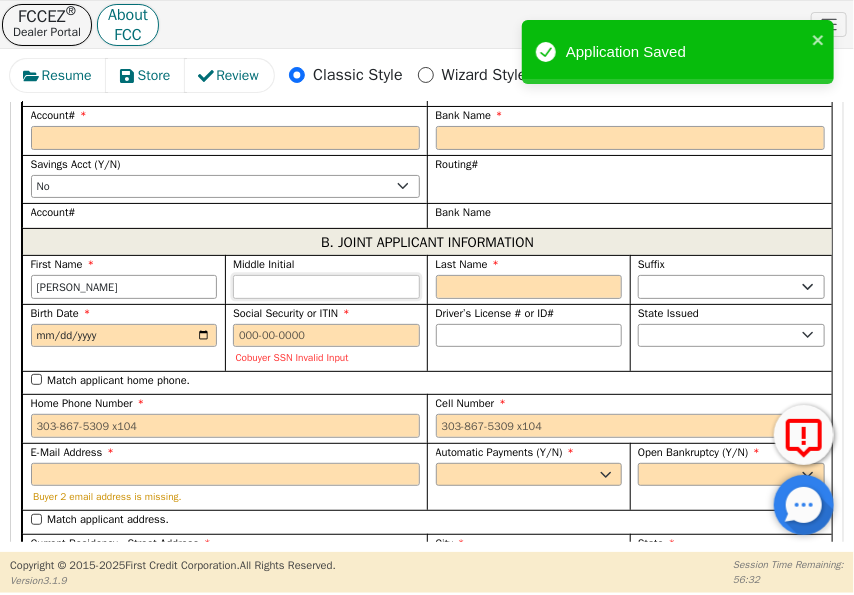 type on "RR" 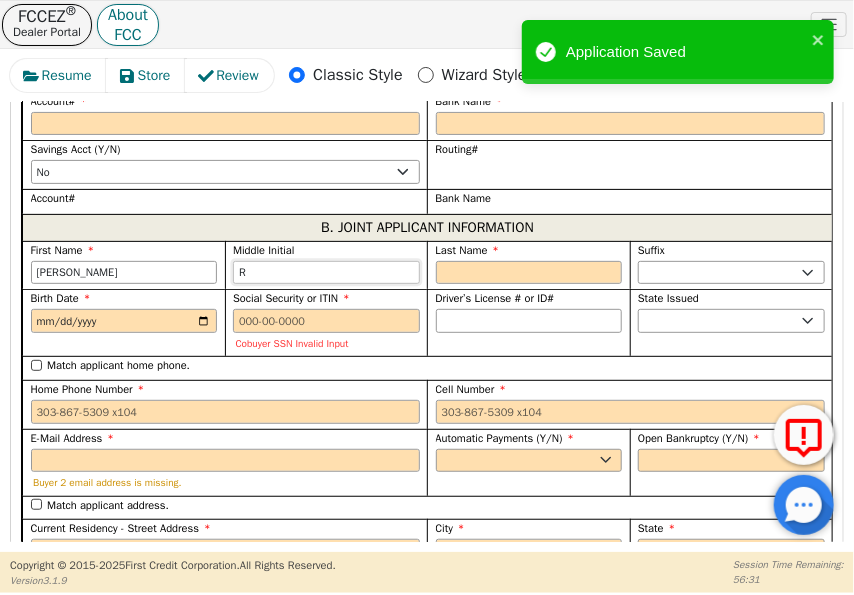 scroll, scrollTop: 2284, scrollLeft: 0, axis: vertical 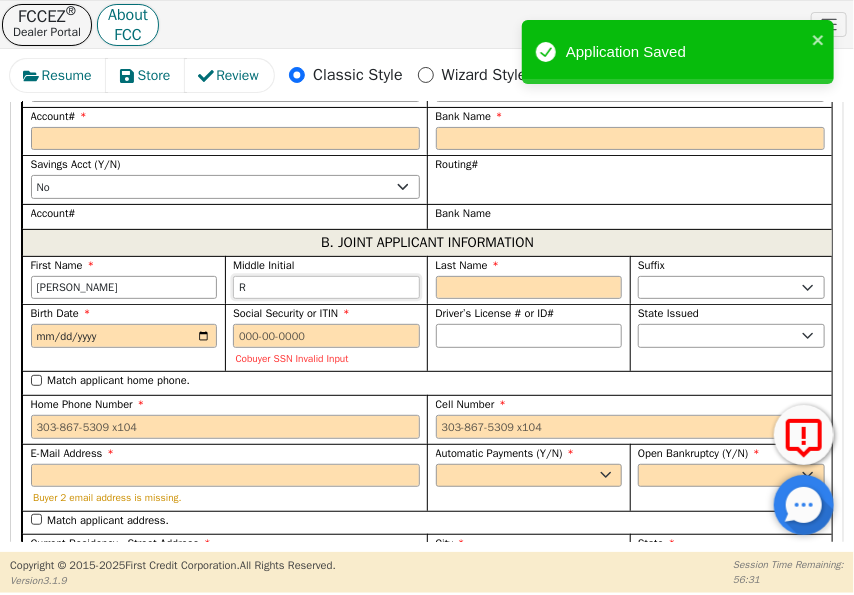 type on "R" 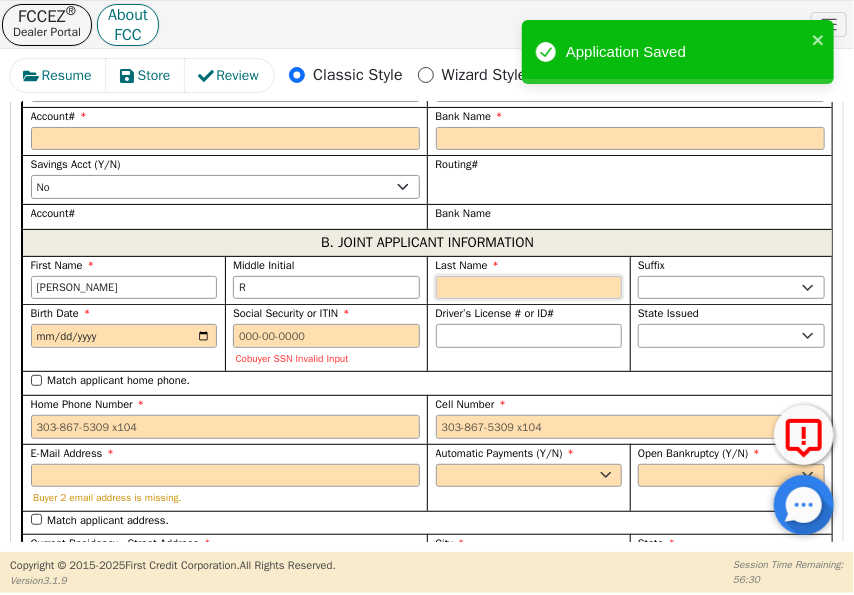 click on "Last Name" at bounding box center [529, 288] 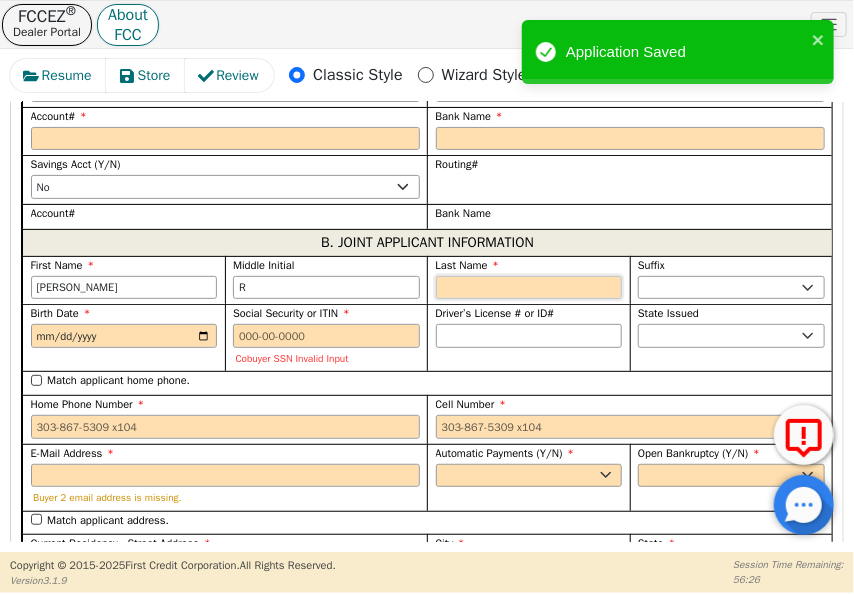 click on "Last Name" at bounding box center [529, 288] 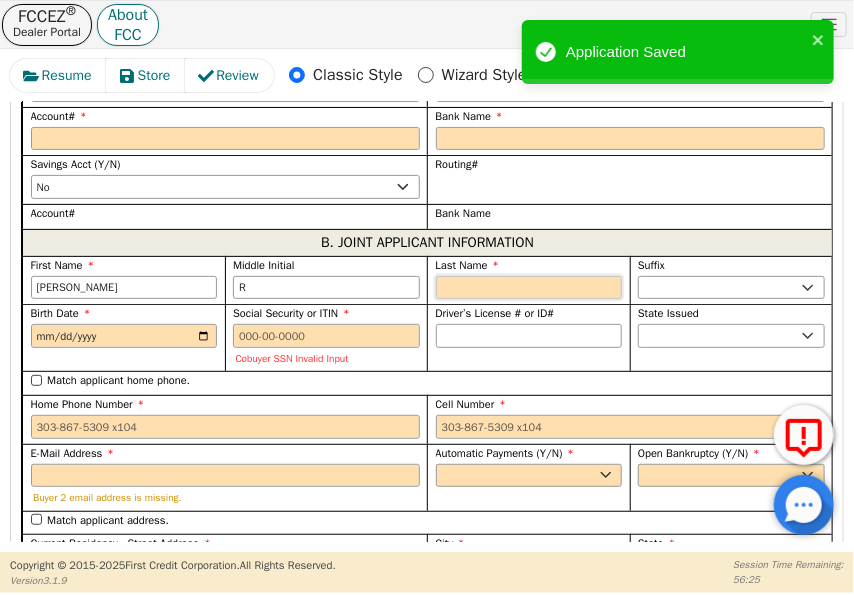 paste on "[PERSON_NAME]" 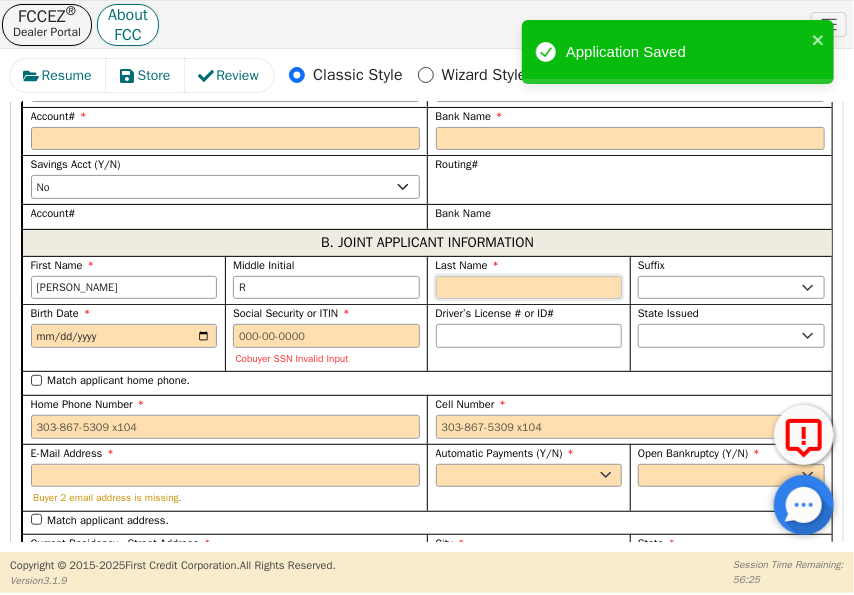 type on "[PERSON_NAME]" 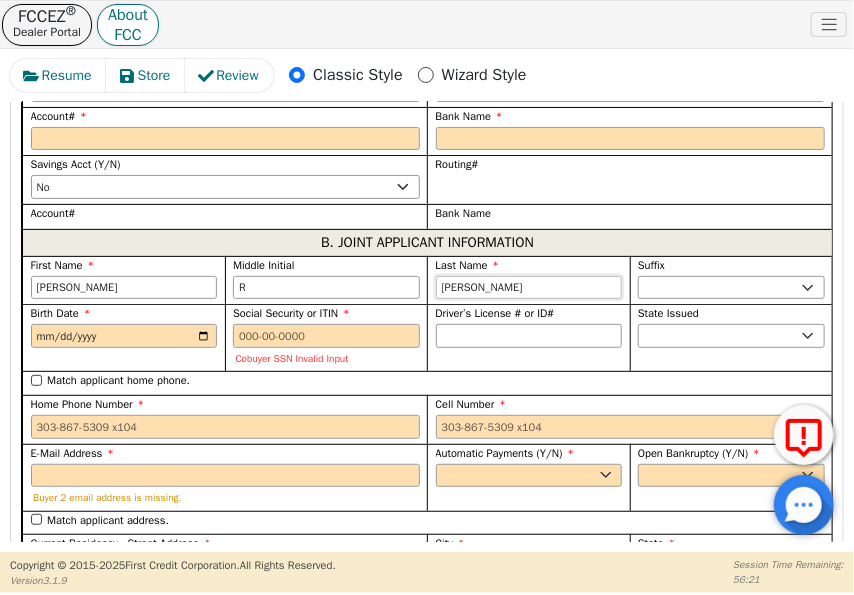 type on "[PERSON_NAME]" 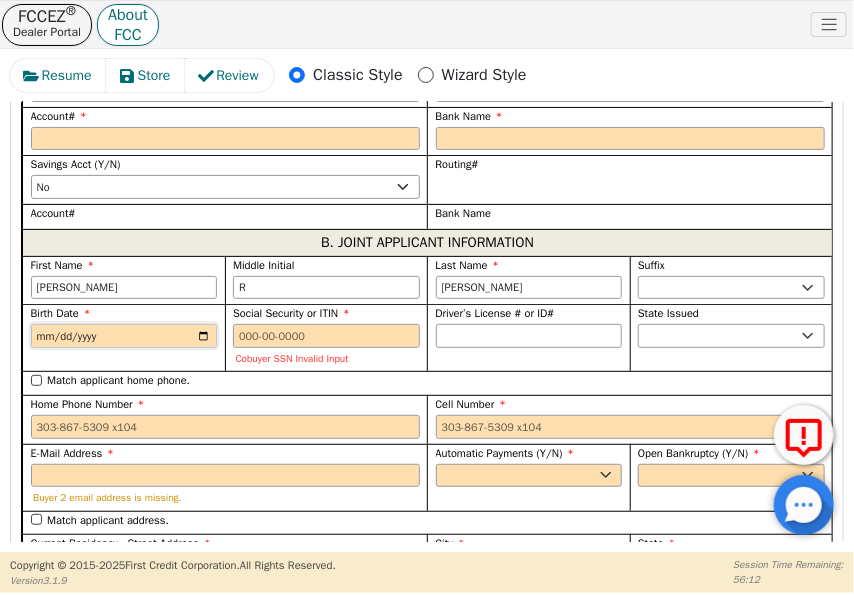 click on "Birth Date" at bounding box center (124, 336) 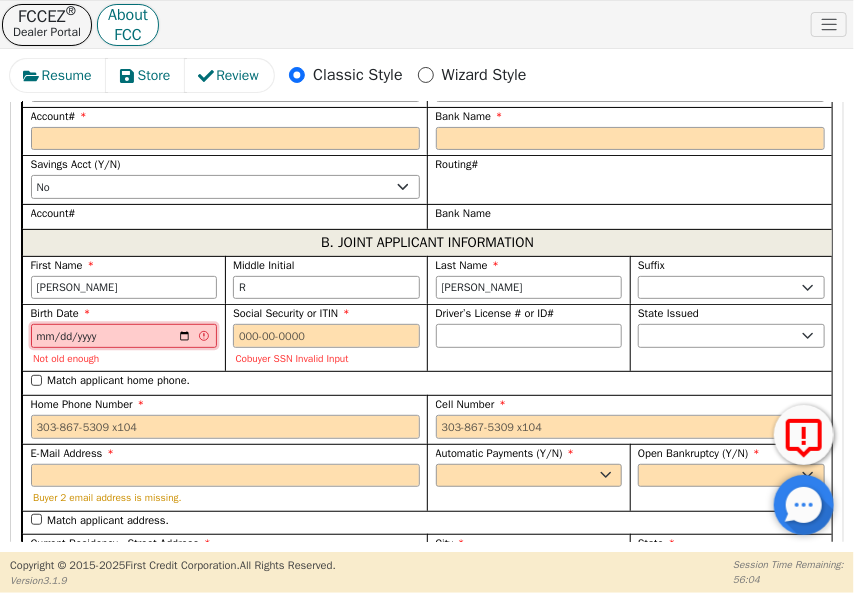 click on "[DATE]" at bounding box center [124, 336] 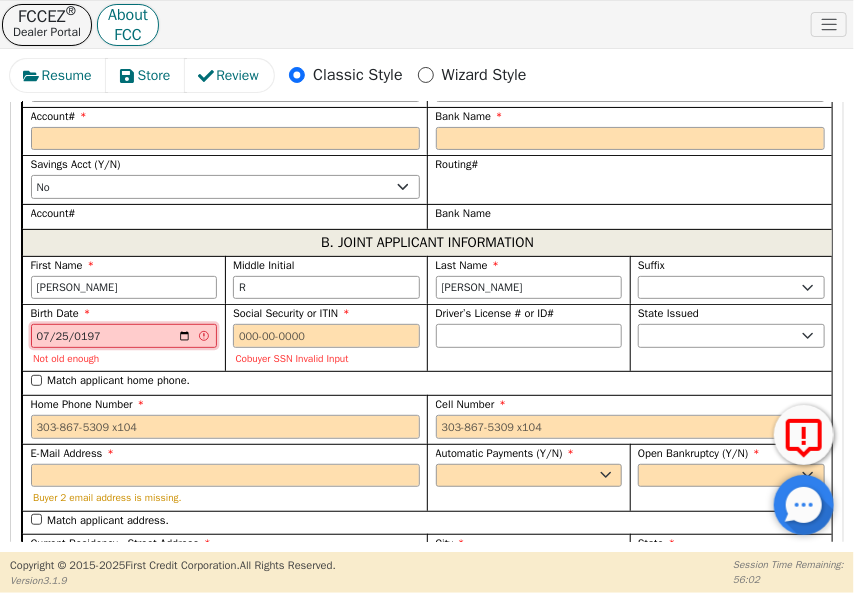 type on "[DATE]" 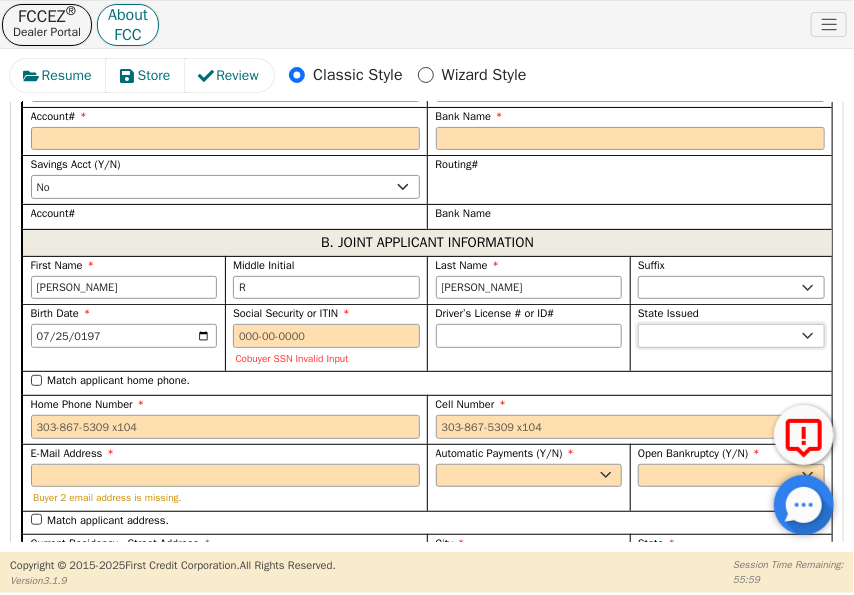 click on "AK AL AR AZ CA CO CT DC DE FL [GEOGRAPHIC_DATA] HI IA ID IL IN KS [GEOGRAPHIC_DATA] LA MA MD [GEOGRAPHIC_DATA] [GEOGRAPHIC_DATA] [GEOGRAPHIC_DATA] [GEOGRAPHIC_DATA] [GEOGRAPHIC_DATA] MT NC [GEOGRAPHIC_DATA] [GEOGRAPHIC_DATA] NH [GEOGRAPHIC_DATA] [GEOGRAPHIC_DATA] [GEOGRAPHIC_DATA] [GEOGRAPHIC_DATA] [GEOGRAPHIC_DATA] [GEOGRAPHIC_DATA] OR [GEOGRAPHIC_DATA] SC SD [GEOGRAPHIC_DATA] [GEOGRAPHIC_DATA] [GEOGRAPHIC_DATA] [GEOGRAPHIC_DATA] [GEOGRAPHIC_DATA] [GEOGRAPHIC_DATA] [GEOGRAPHIC_DATA] WY" at bounding box center (731, 336) 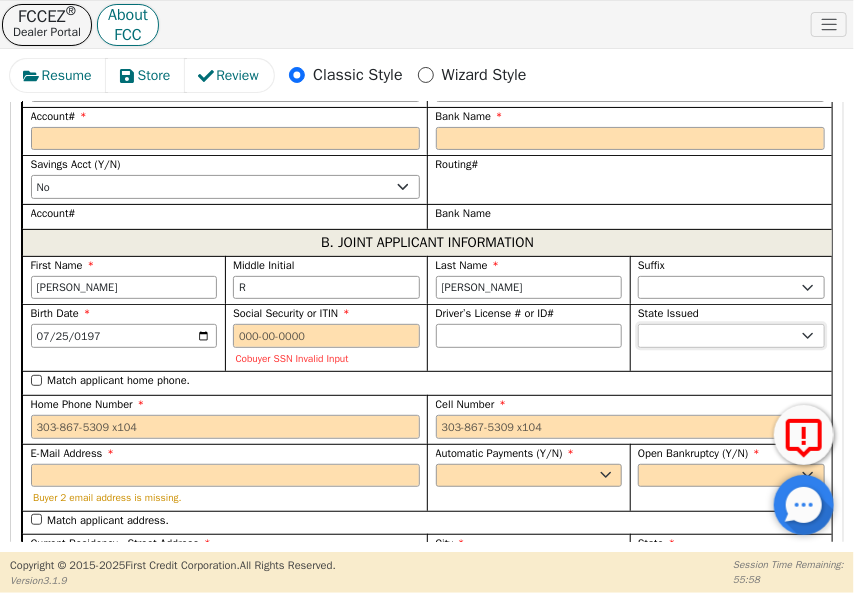 select on "[GEOGRAPHIC_DATA]" 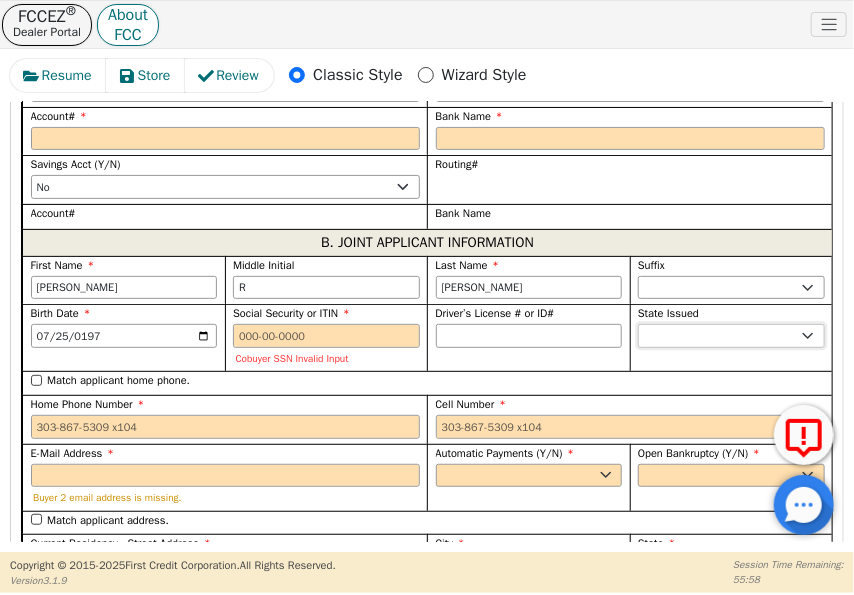 click on "AK AL AR AZ CA CO CT DC DE FL [GEOGRAPHIC_DATA] HI IA ID IL IN KS [GEOGRAPHIC_DATA] LA MA MD [GEOGRAPHIC_DATA] [GEOGRAPHIC_DATA] [GEOGRAPHIC_DATA] [GEOGRAPHIC_DATA] [GEOGRAPHIC_DATA] MT NC [GEOGRAPHIC_DATA] [GEOGRAPHIC_DATA] NH [GEOGRAPHIC_DATA] [GEOGRAPHIC_DATA] [GEOGRAPHIC_DATA] [GEOGRAPHIC_DATA] [GEOGRAPHIC_DATA] [GEOGRAPHIC_DATA] OR [GEOGRAPHIC_DATA] SC SD [GEOGRAPHIC_DATA] [GEOGRAPHIC_DATA] [GEOGRAPHIC_DATA] [GEOGRAPHIC_DATA] [GEOGRAPHIC_DATA] [GEOGRAPHIC_DATA] [GEOGRAPHIC_DATA] WY" at bounding box center (731, 336) 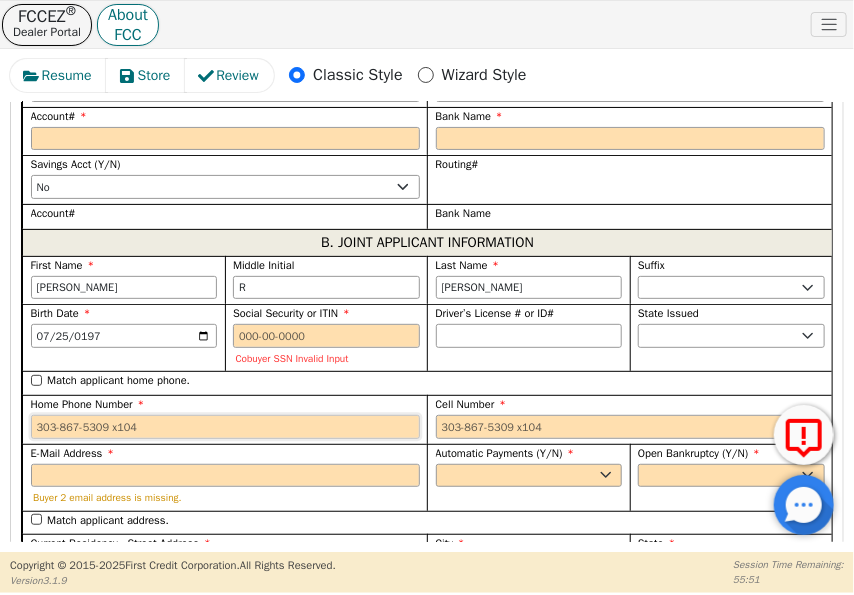 click on "Home Phone Number" at bounding box center [225, 427] 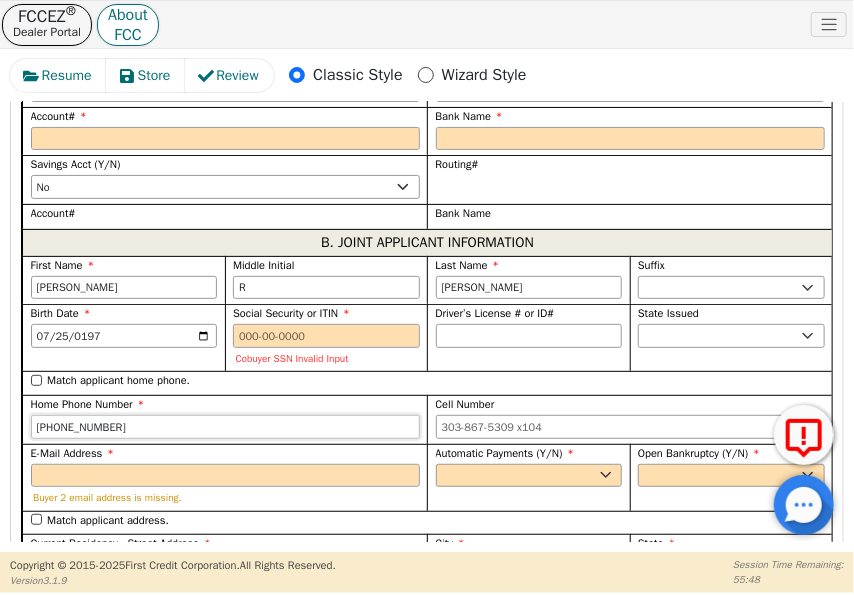 type on "[PHONE_NUMBER]" 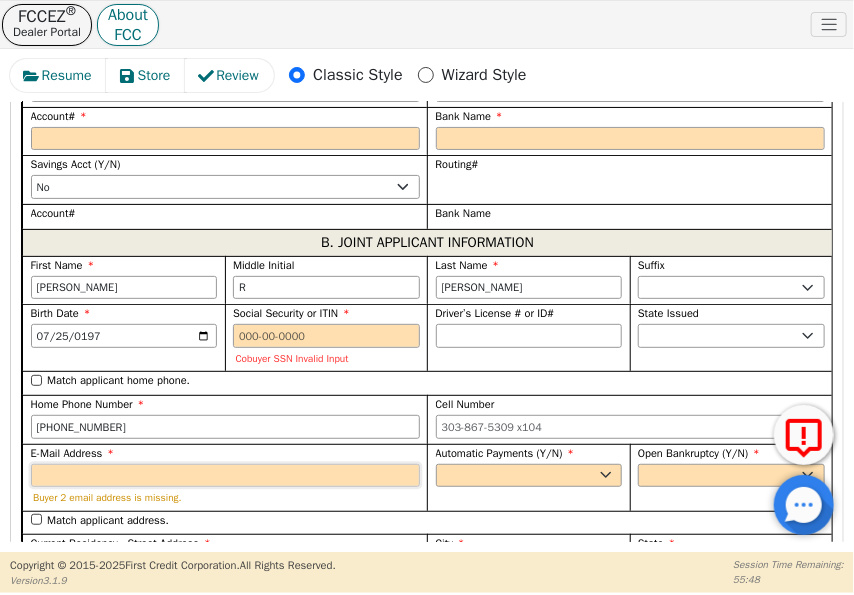 click on "E-Mail Address" at bounding box center (225, 476) 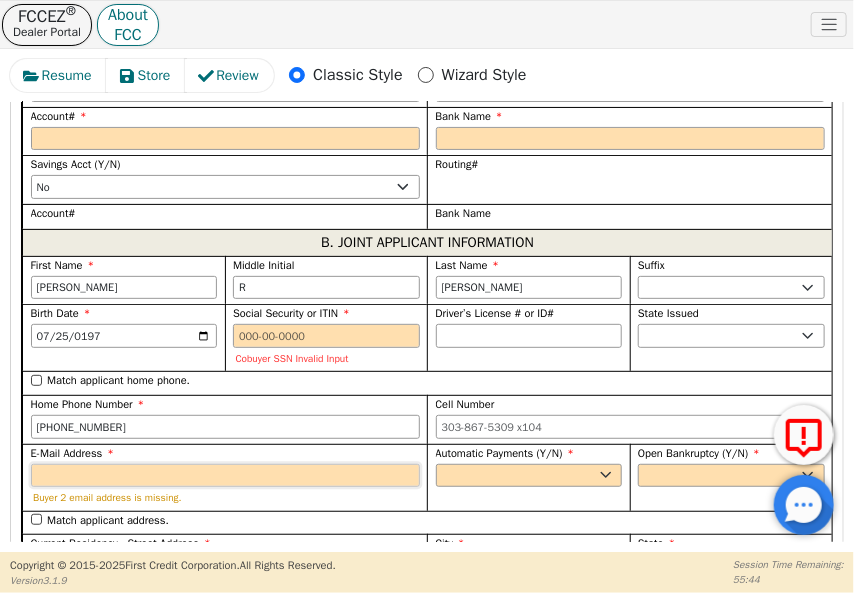 click on "E-Mail Address" at bounding box center (225, 476) 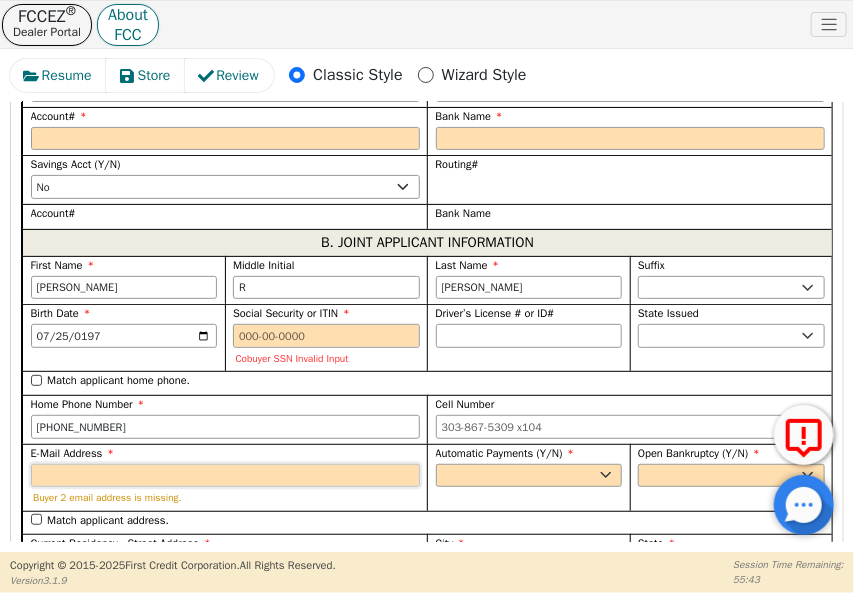 paste on "[PERSON_NAME][EMAIL_ADDRESS][DOMAIN_NAME]" 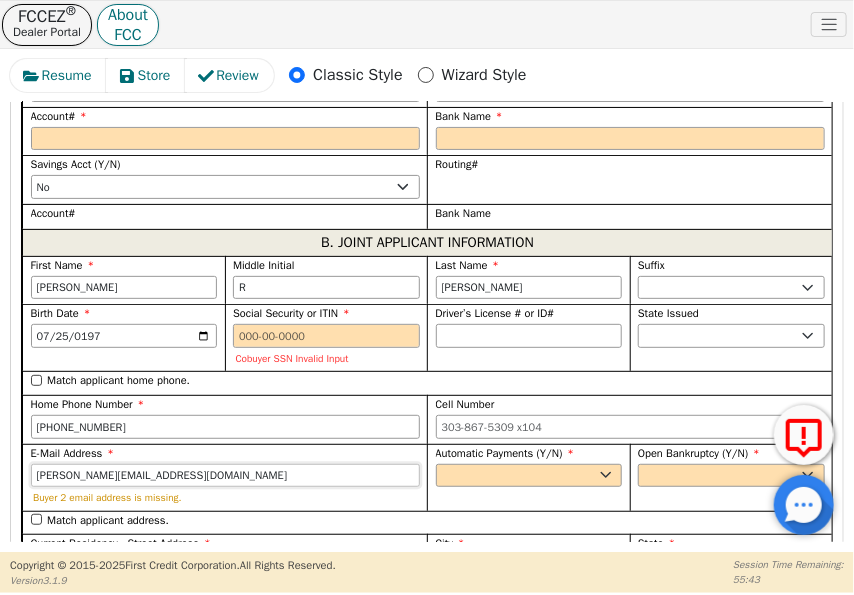 type on "[PERSON_NAME][EMAIL_ADDRESS][DOMAIN_NAME]" 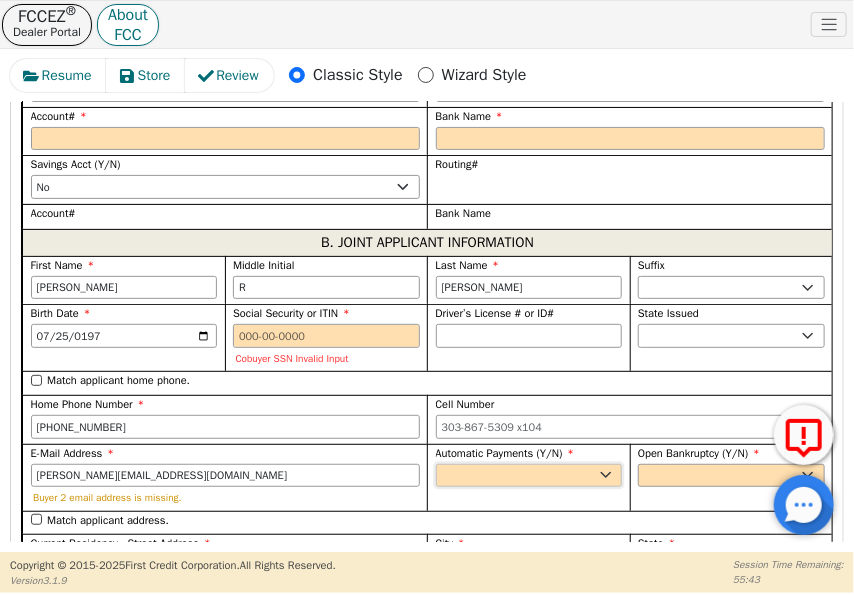 click on "Yes No" at bounding box center (529, 476) 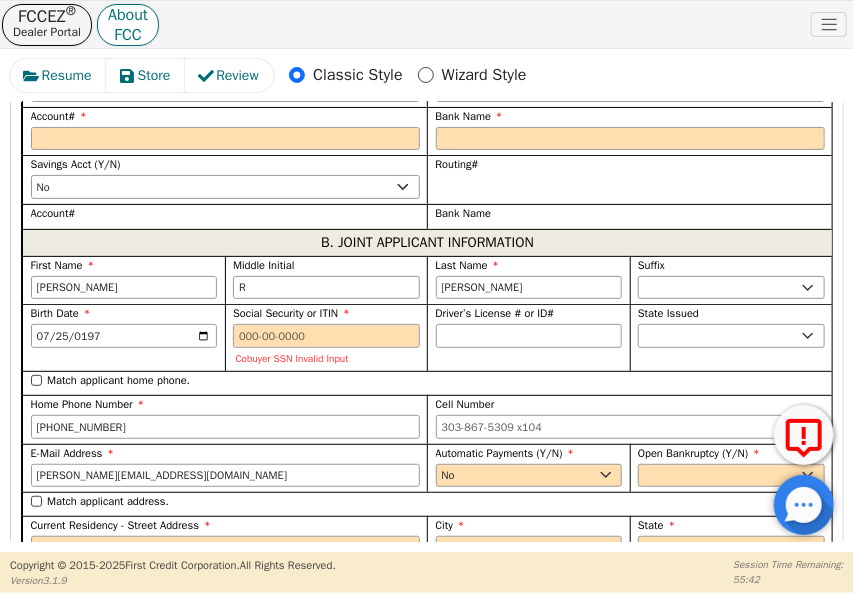 click on "Yes No" at bounding box center [529, 476] 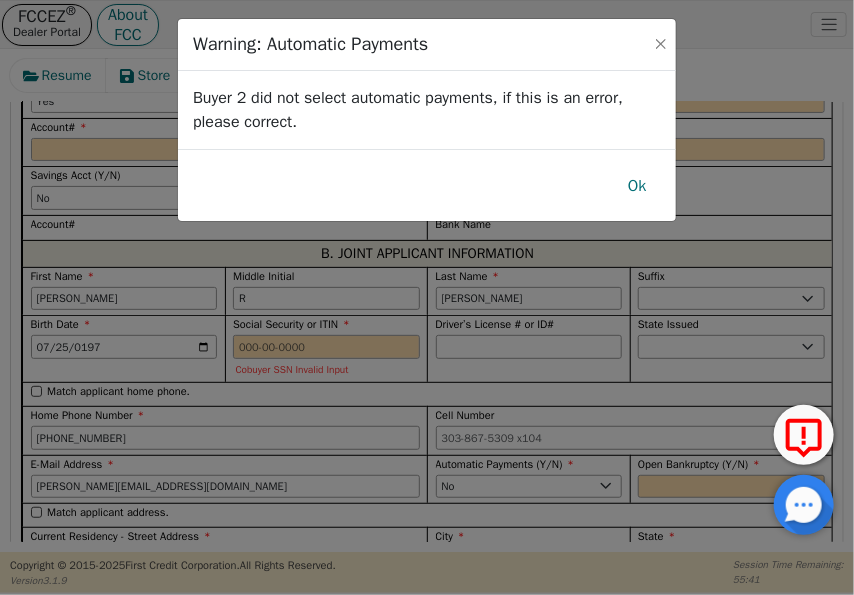 scroll, scrollTop: 2295, scrollLeft: 0, axis: vertical 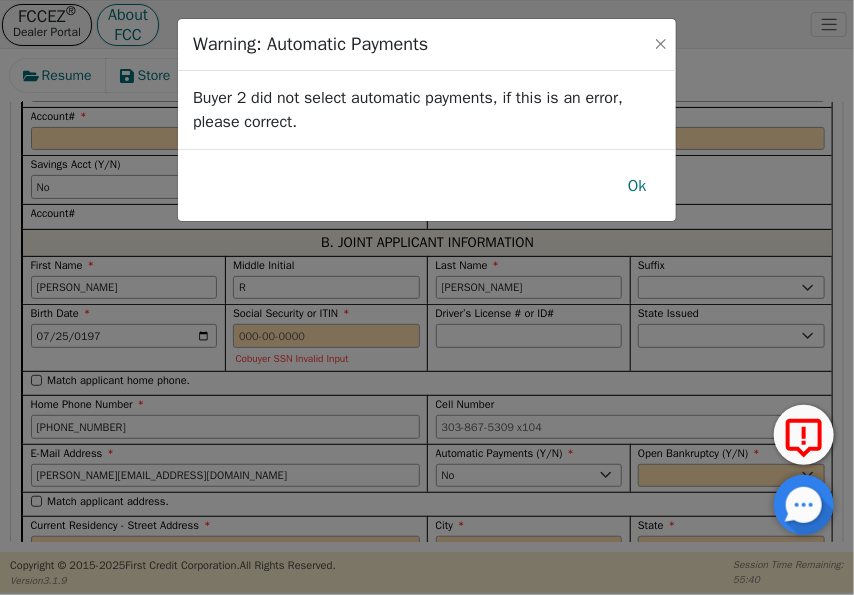 click on "Warning: Automatic Payments Buyer 2 did not select automatic payments, if this is an error, please correct. Ok" at bounding box center [427, 297] 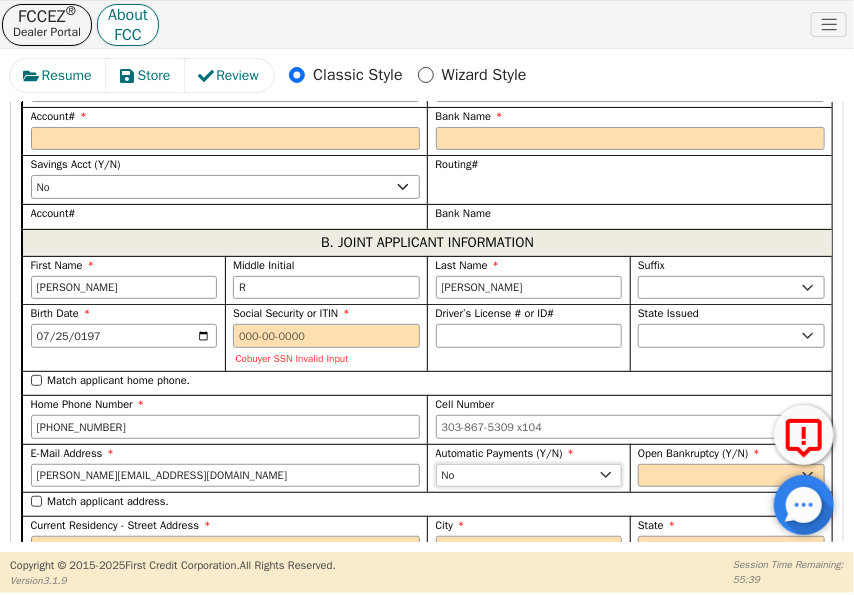 click on "Yes No" at bounding box center [529, 476] 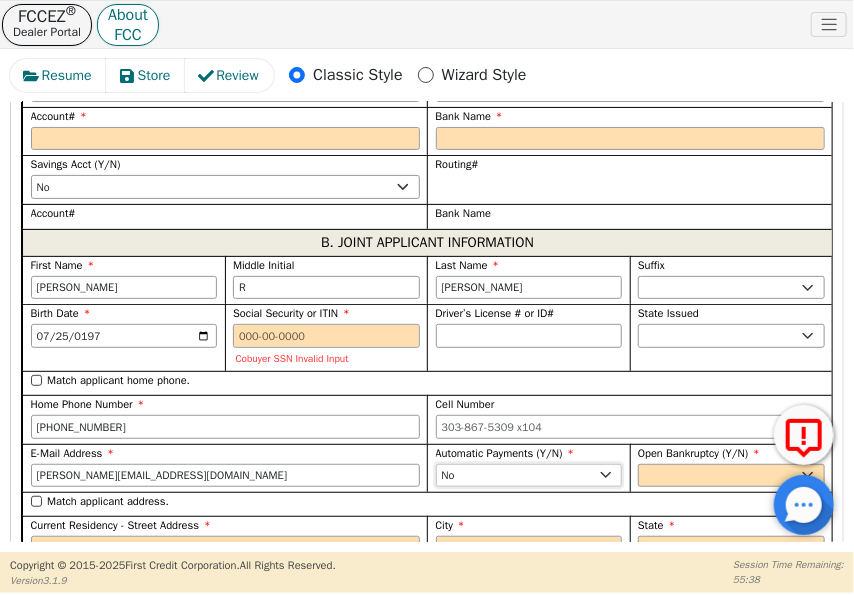 select on "y" 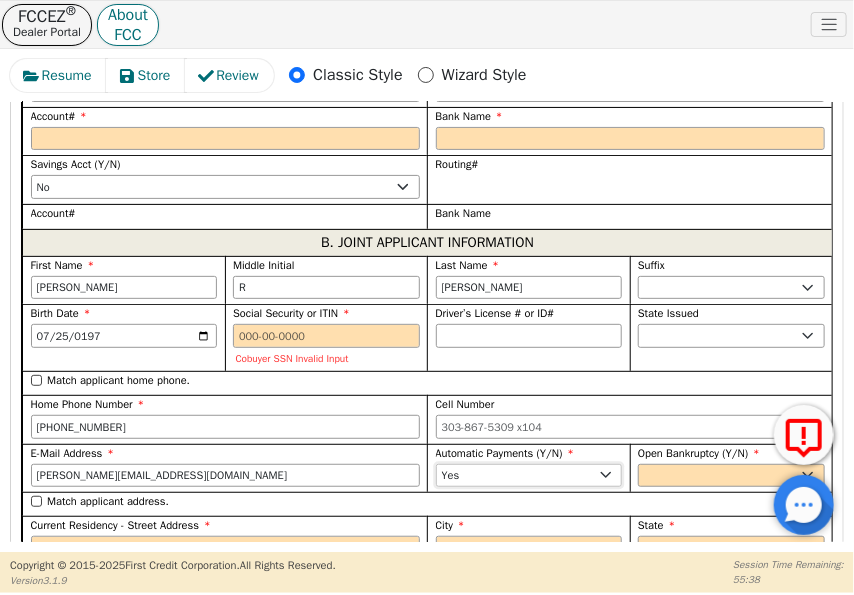 click on "Yes No" at bounding box center [529, 476] 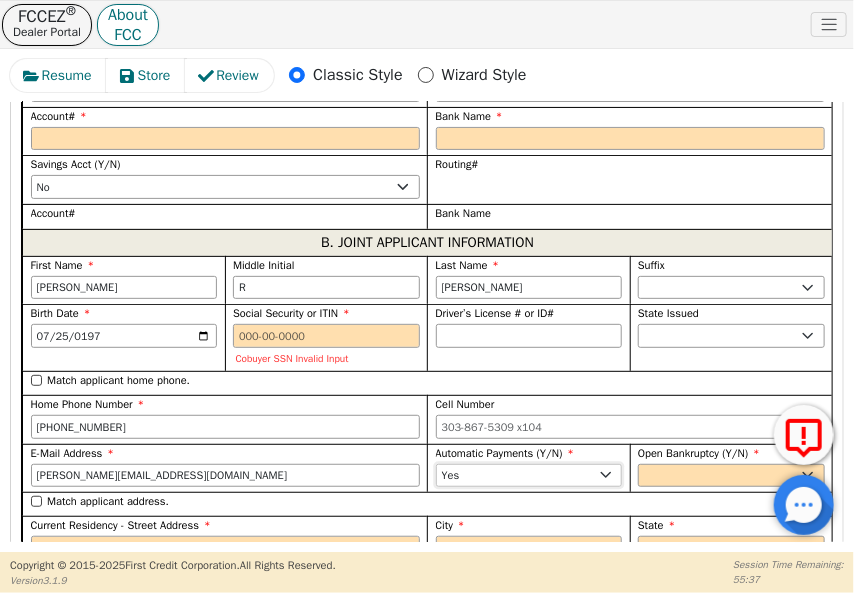 scroll, scrollTop: 2284, scrollLeft: 0, axis: vertical 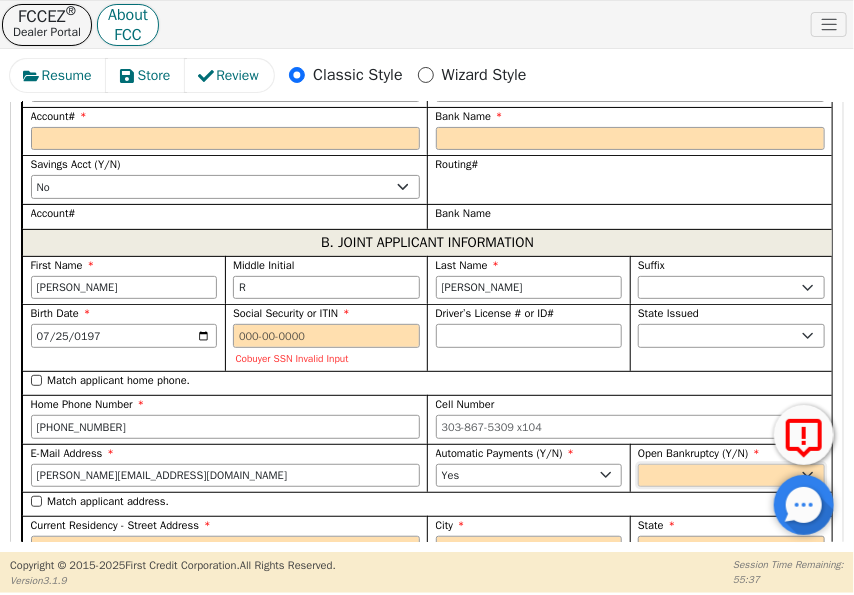 click on "Yes No" at bounding box center (731, 476) 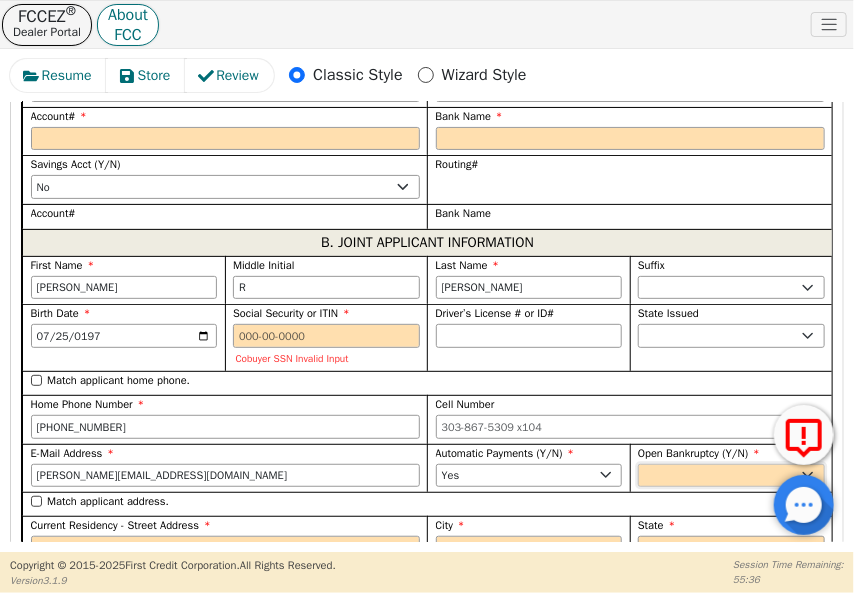 select on "n" 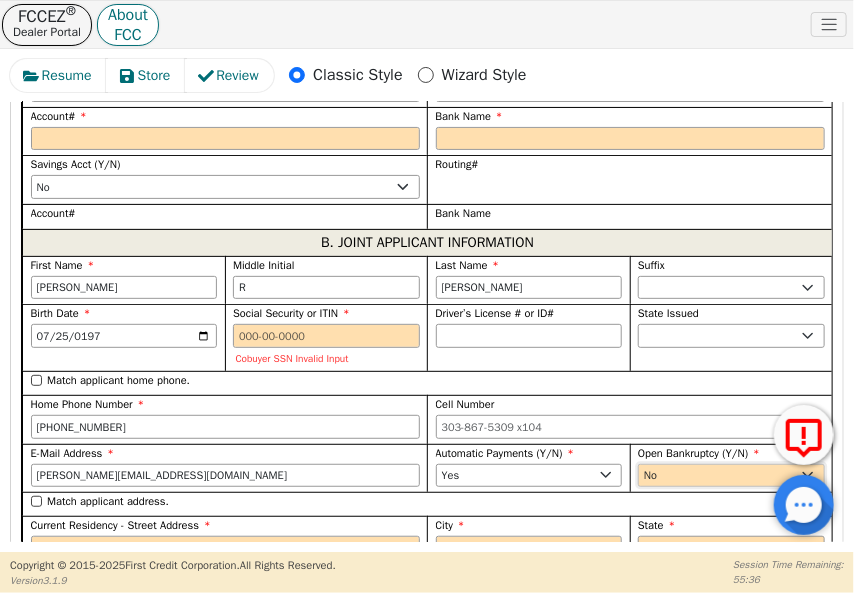 click on "Yes No" at bounding box center [731, 476] 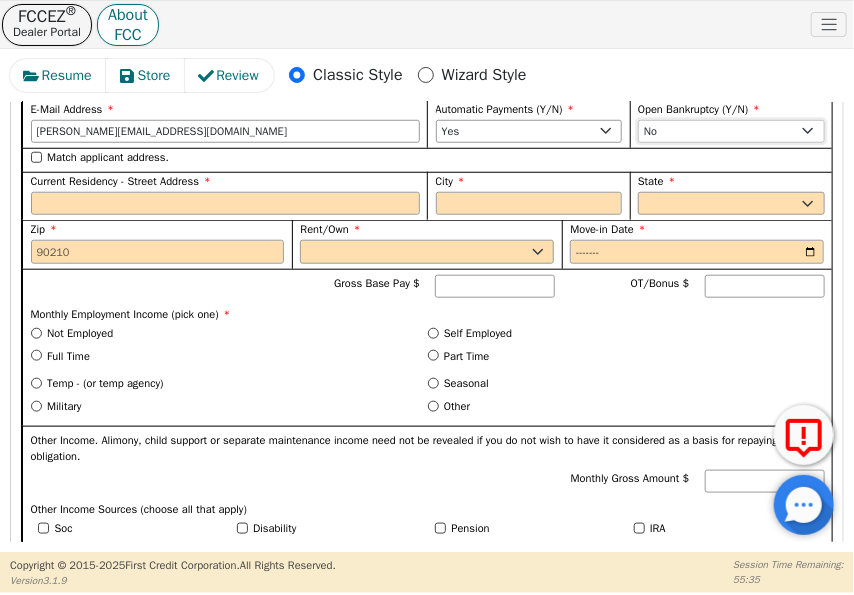scroll, scrollTop: 2584, scrollLeft: 0, axis: vertical 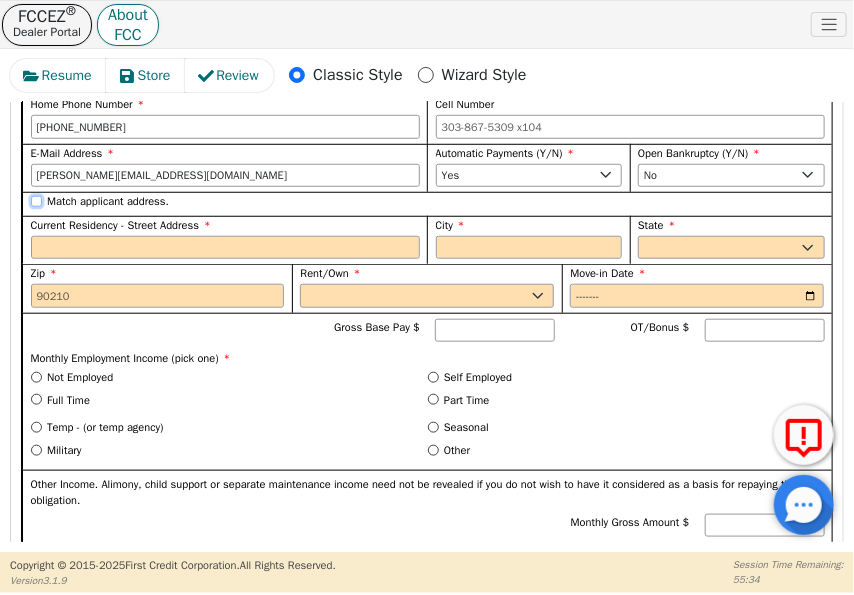 click on "Match applicant address." at bounding box center [36, 201] 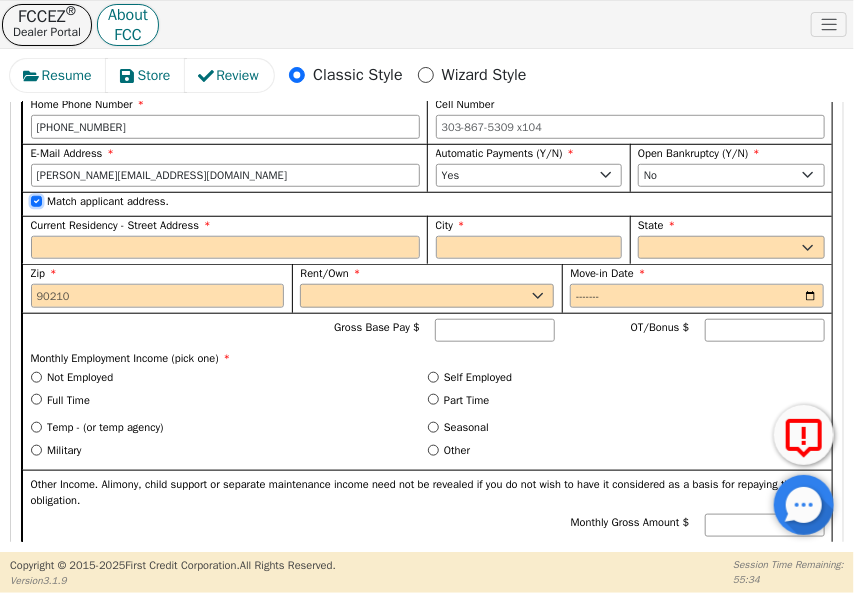 checkbox on "true" 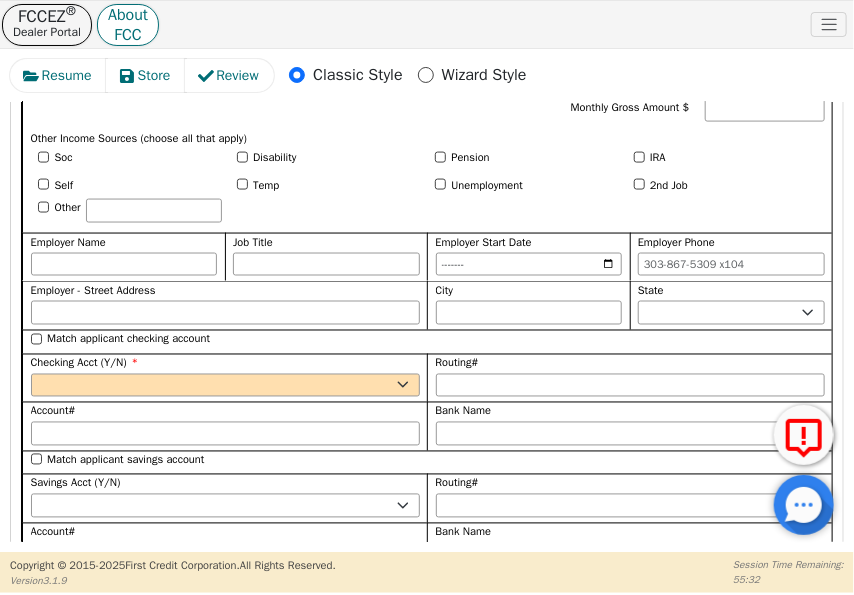 scroll, scrollTop: 3084, scrollLeft: 0, axis: vertical 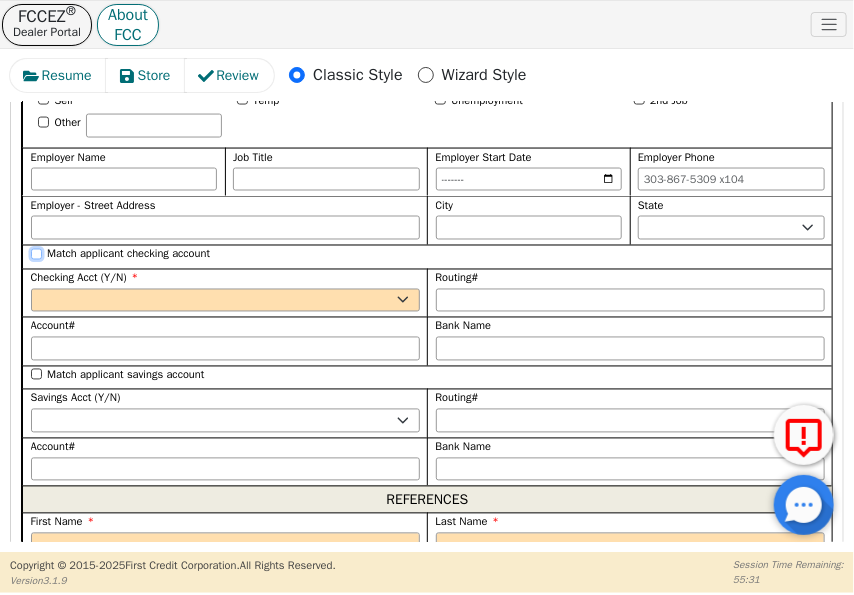 click on "Match applicant checking account" at bounding box center (36, 254) 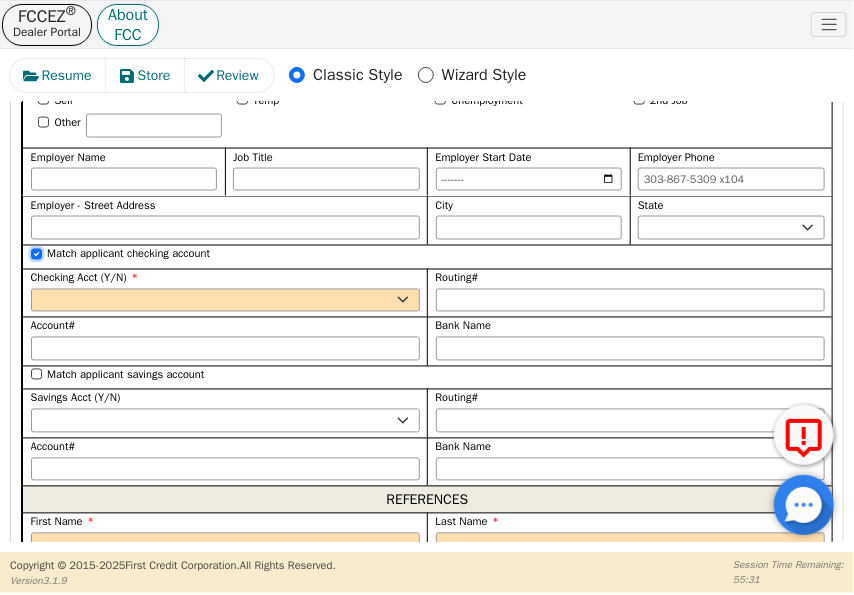 checkbox on "true" 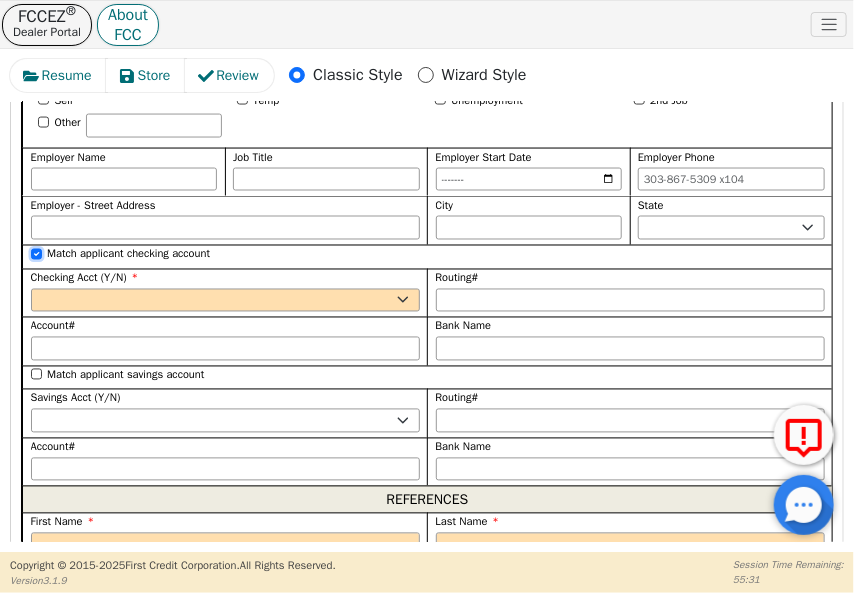 select on "y" 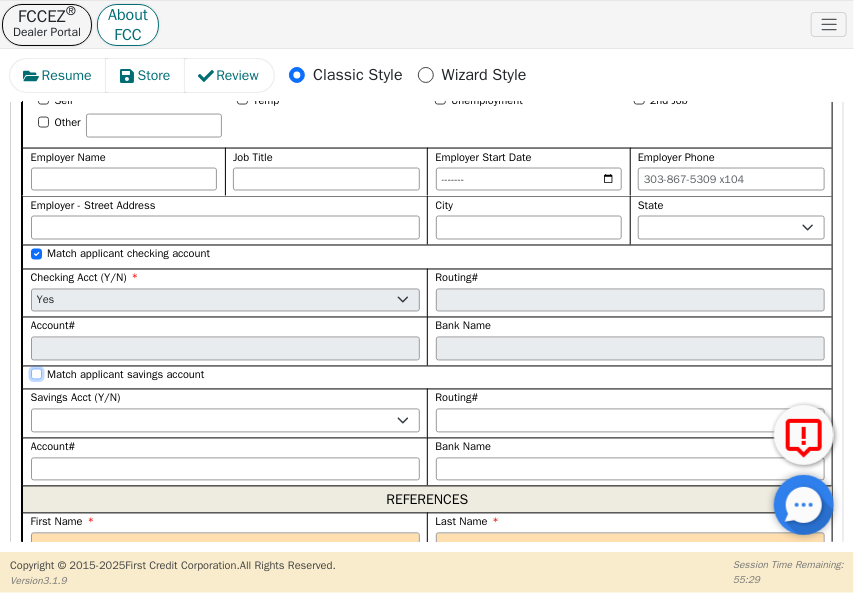 click on "Match applicant savings account" at bounding box center (36, 374) 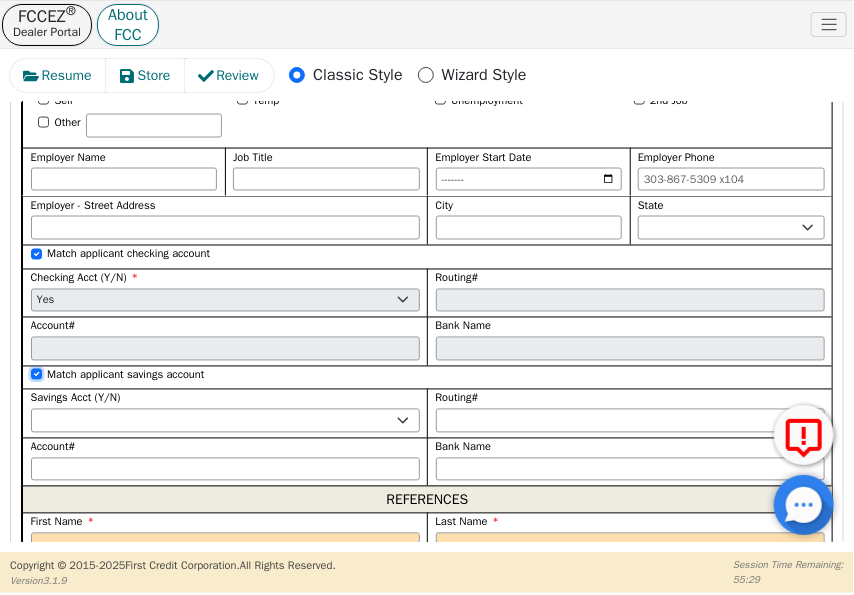 checkbox on "true" 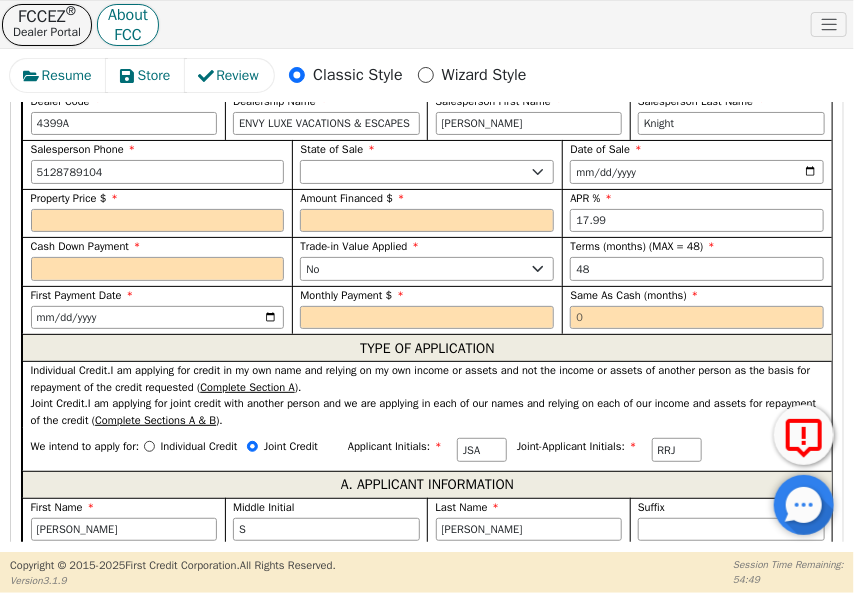 scroll, scrollTop: 1084, scrollLeft: 0, axis: vertical 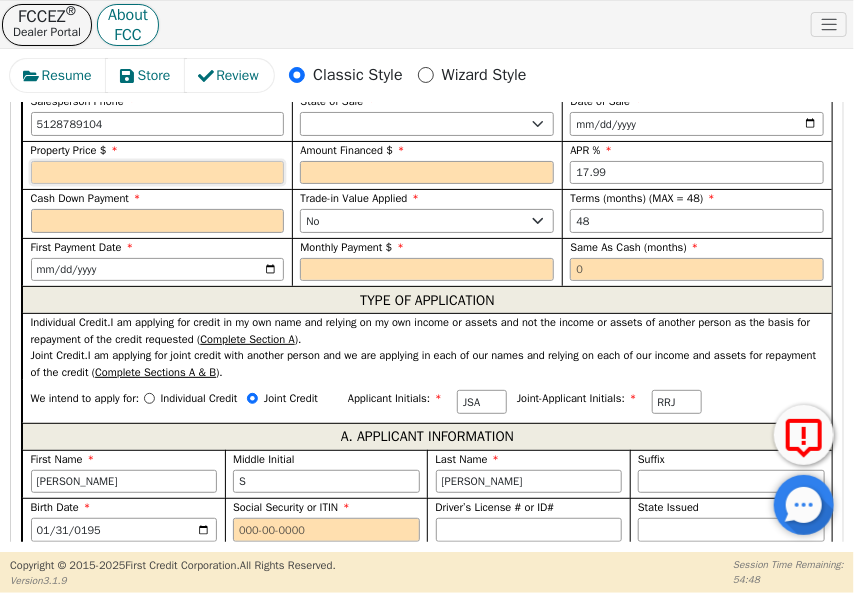 click at bounding box center (158, 173) 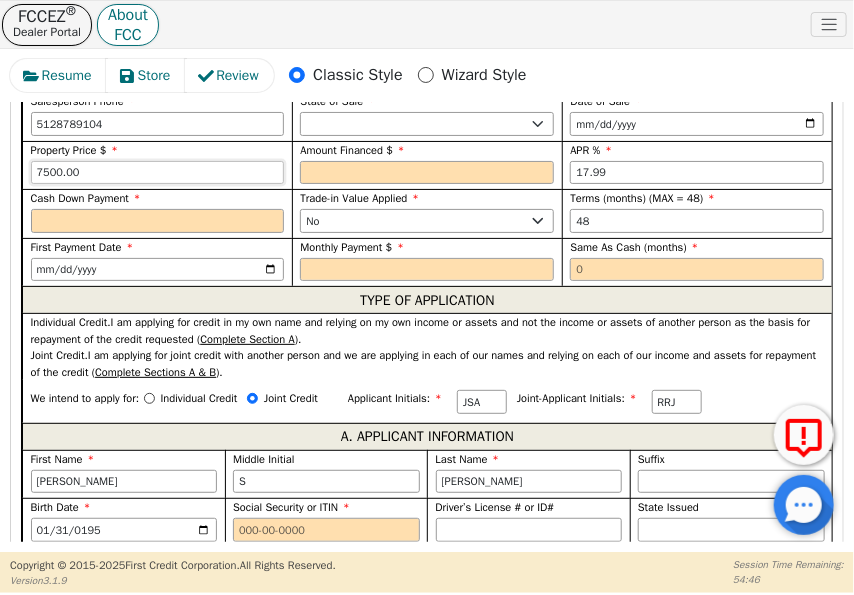 type on "7500.00" 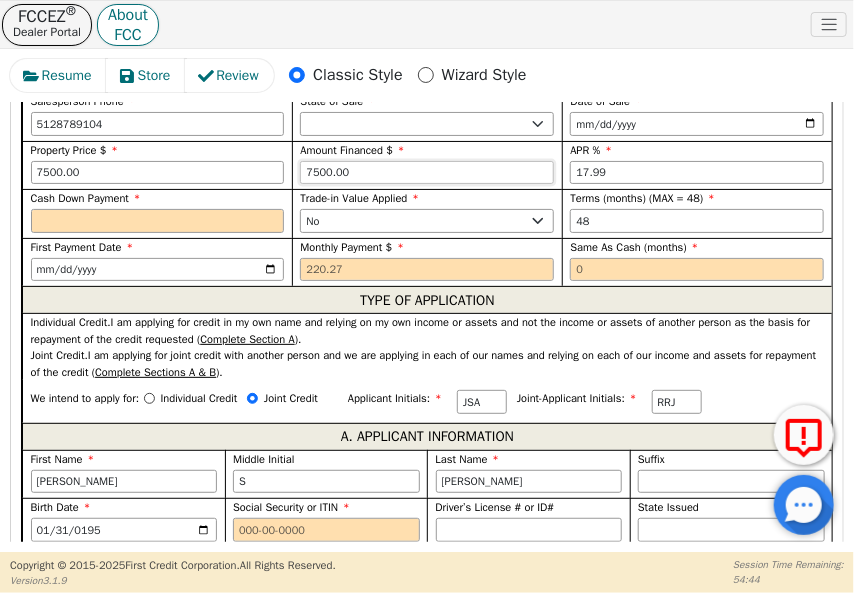 type on "7500.00" 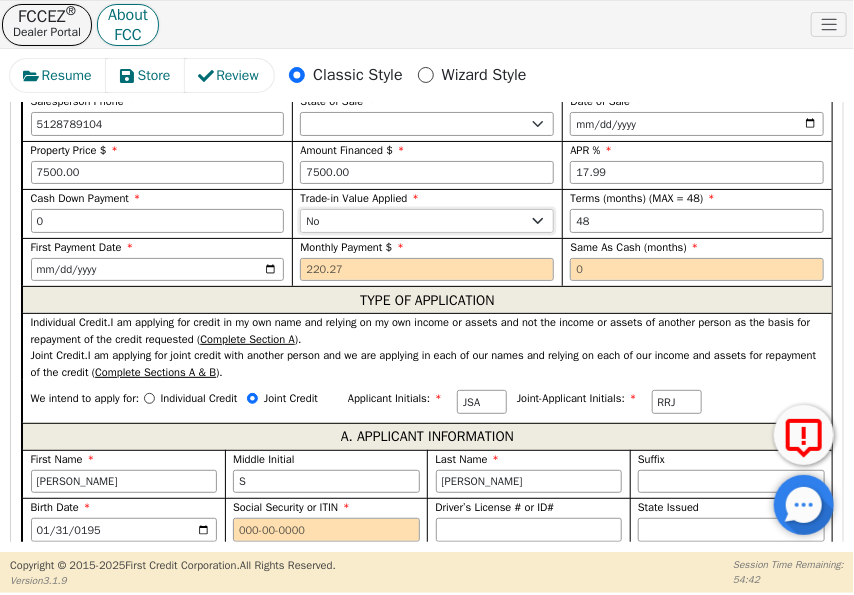 type on "0.00" 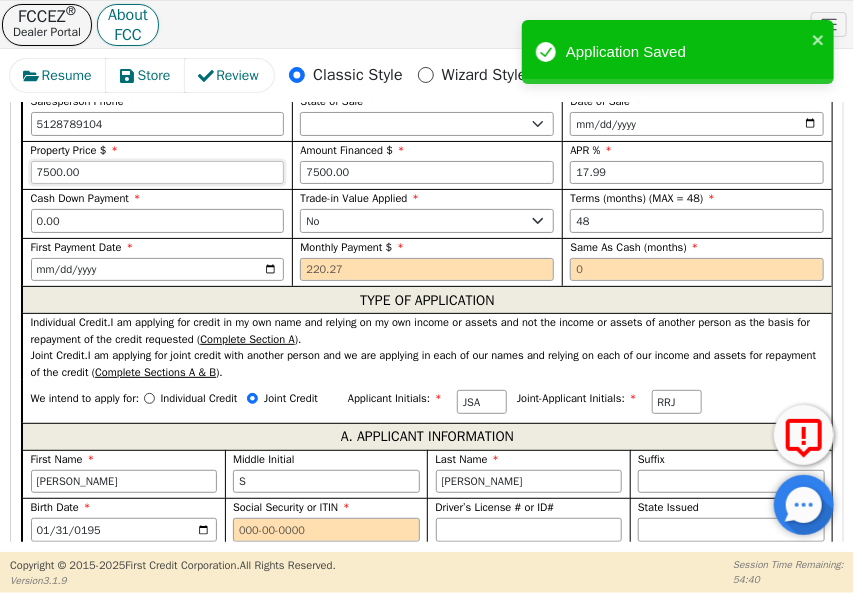 click on "7500.00" at bounding box center [158, 173] 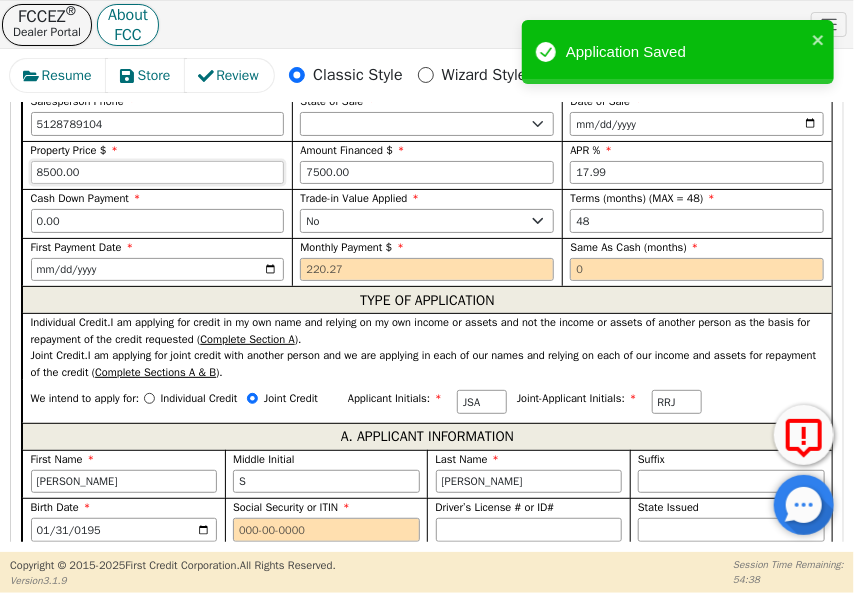 type on "8500.00" 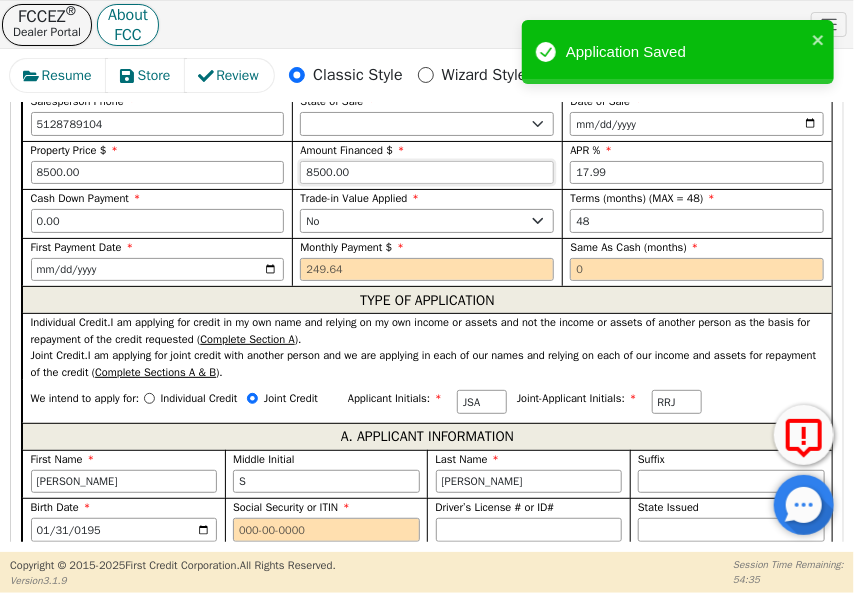 type on "8500.00" 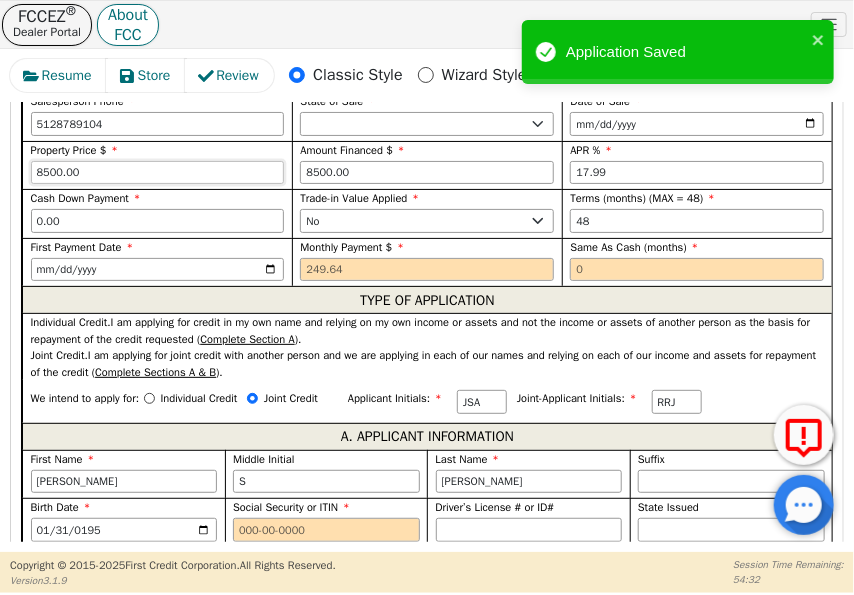 click on "8500.00" at bounding box center [158, 173] 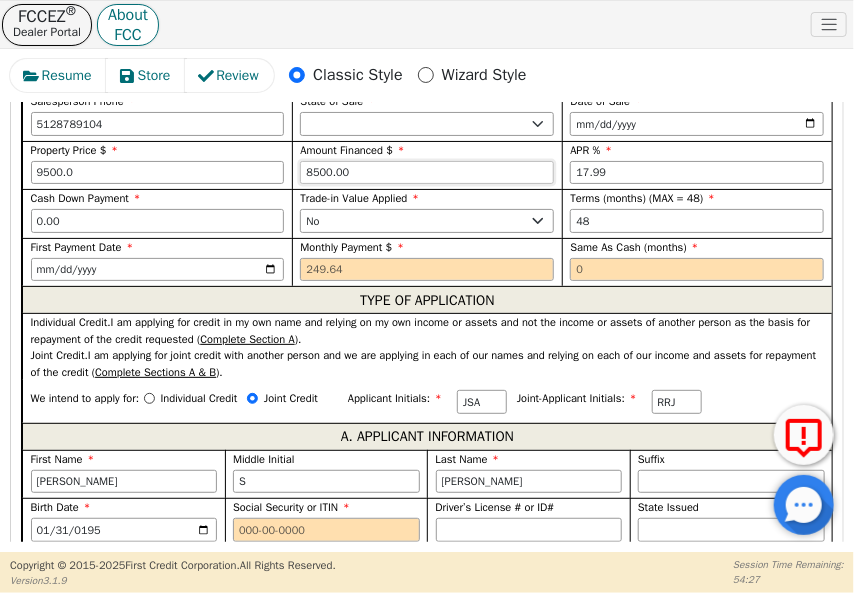 type on "9500.00" 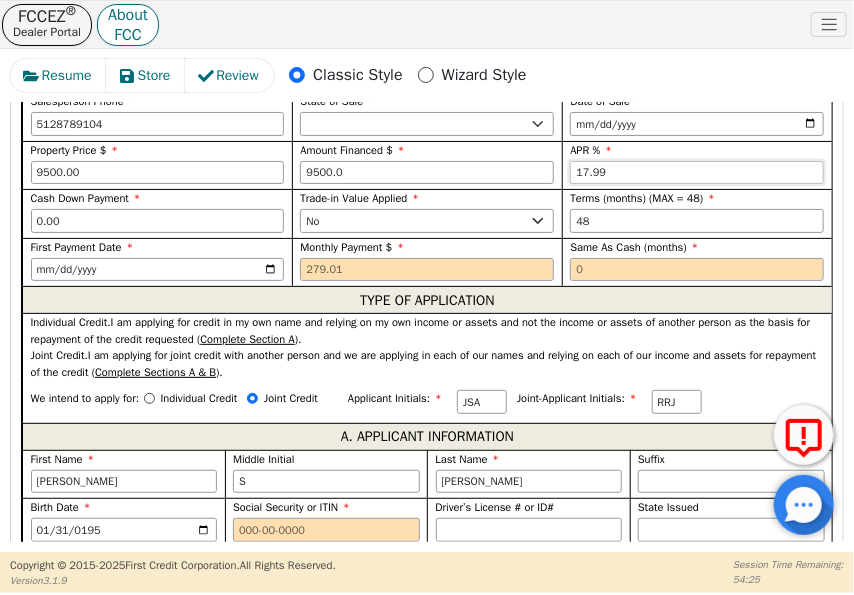 type on "9500.00" 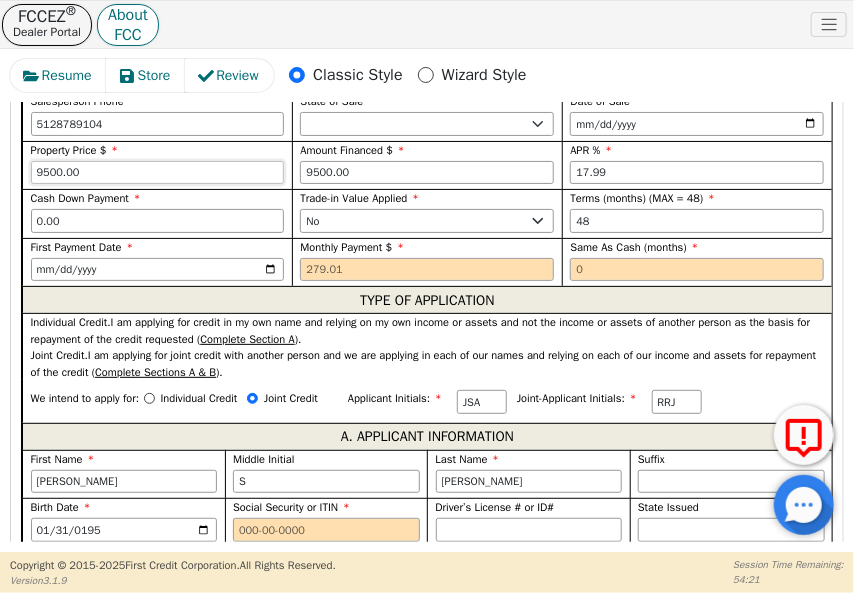 click on "9500.00" at bounding box center (158, 173) 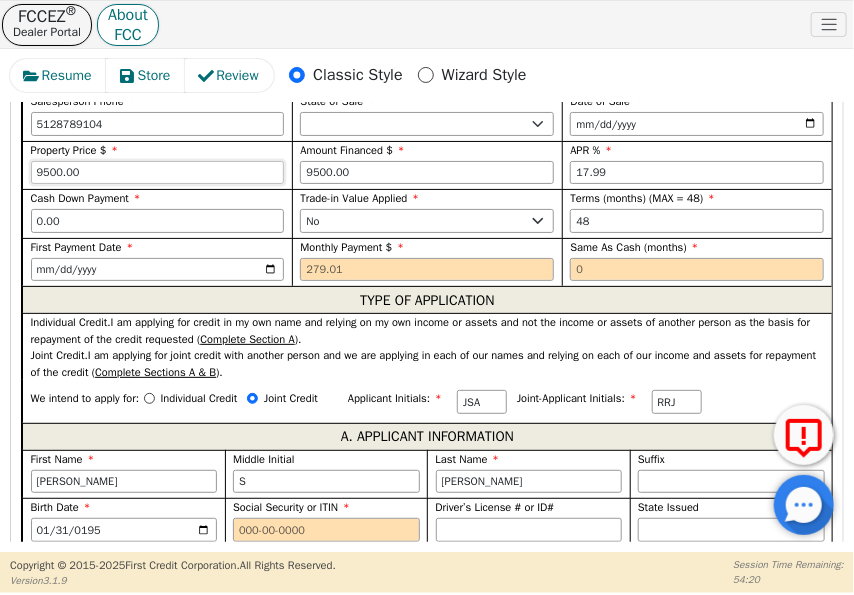click on "9500.00" at bounding box center (158, 173) 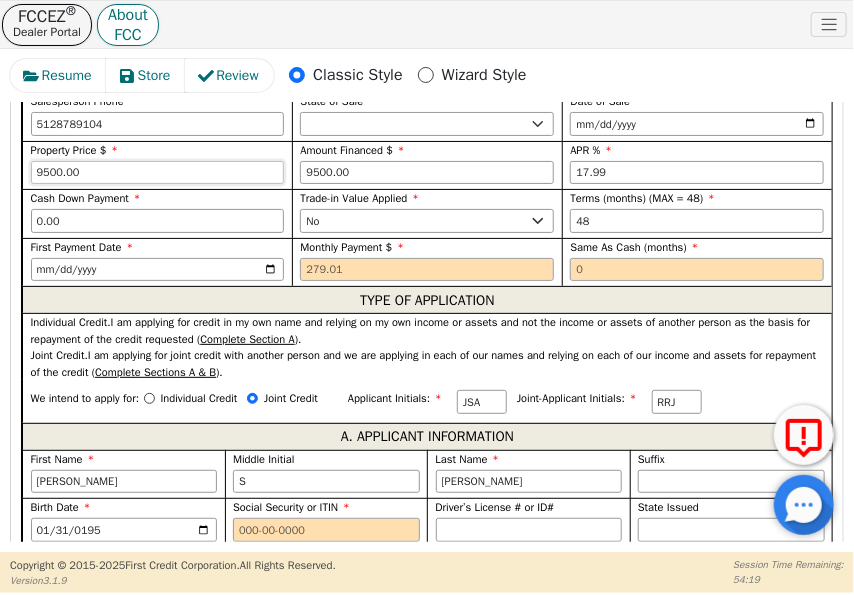 click on "9500.00" at bounding box center (158, 173) 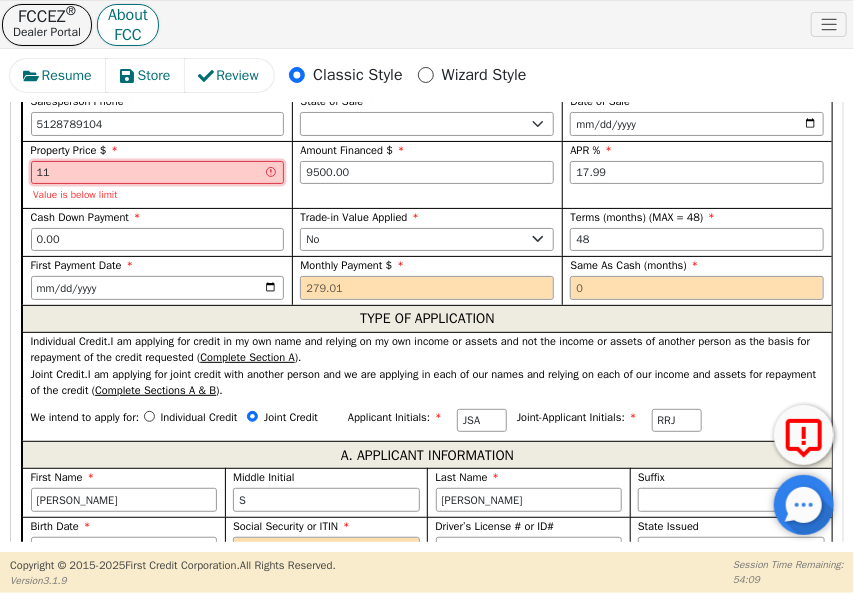 type on "1" 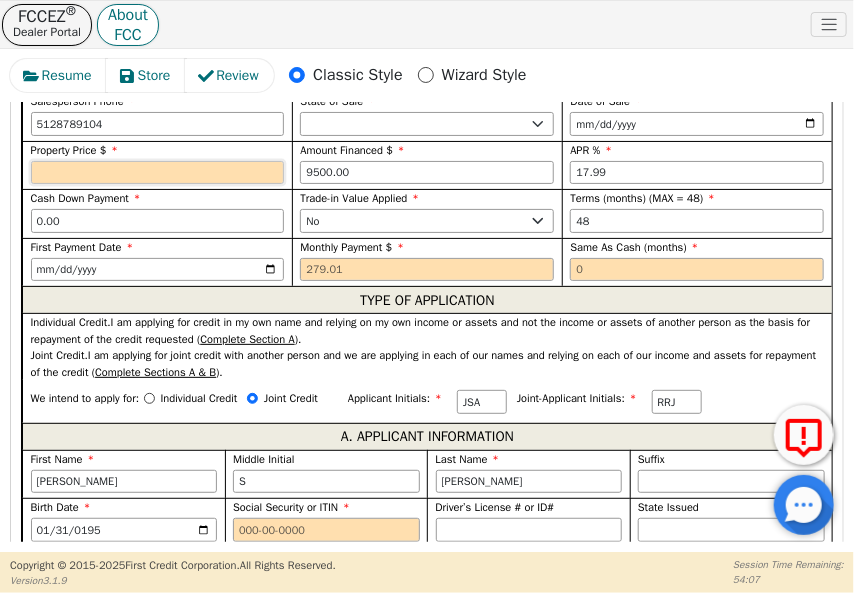 type 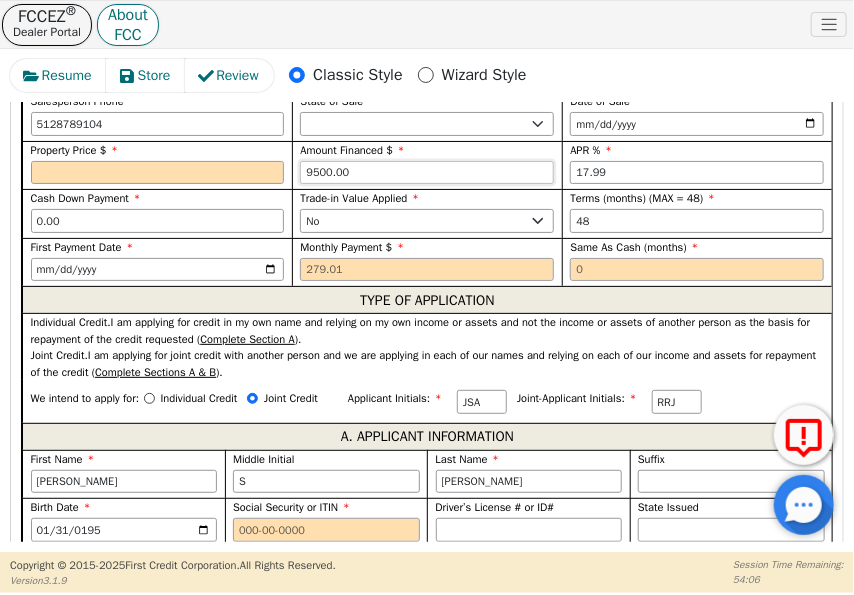 click on "9500.00" at bounding box center [427, 173] 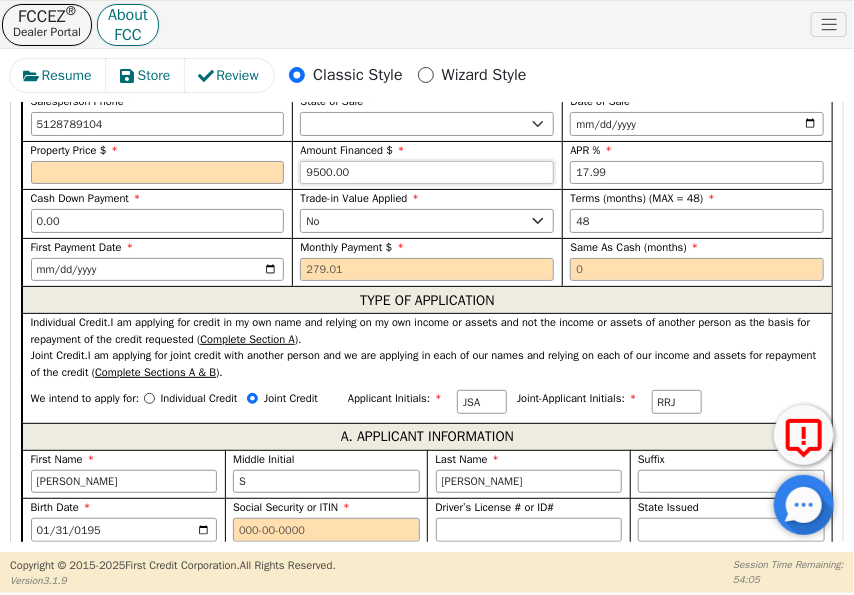type 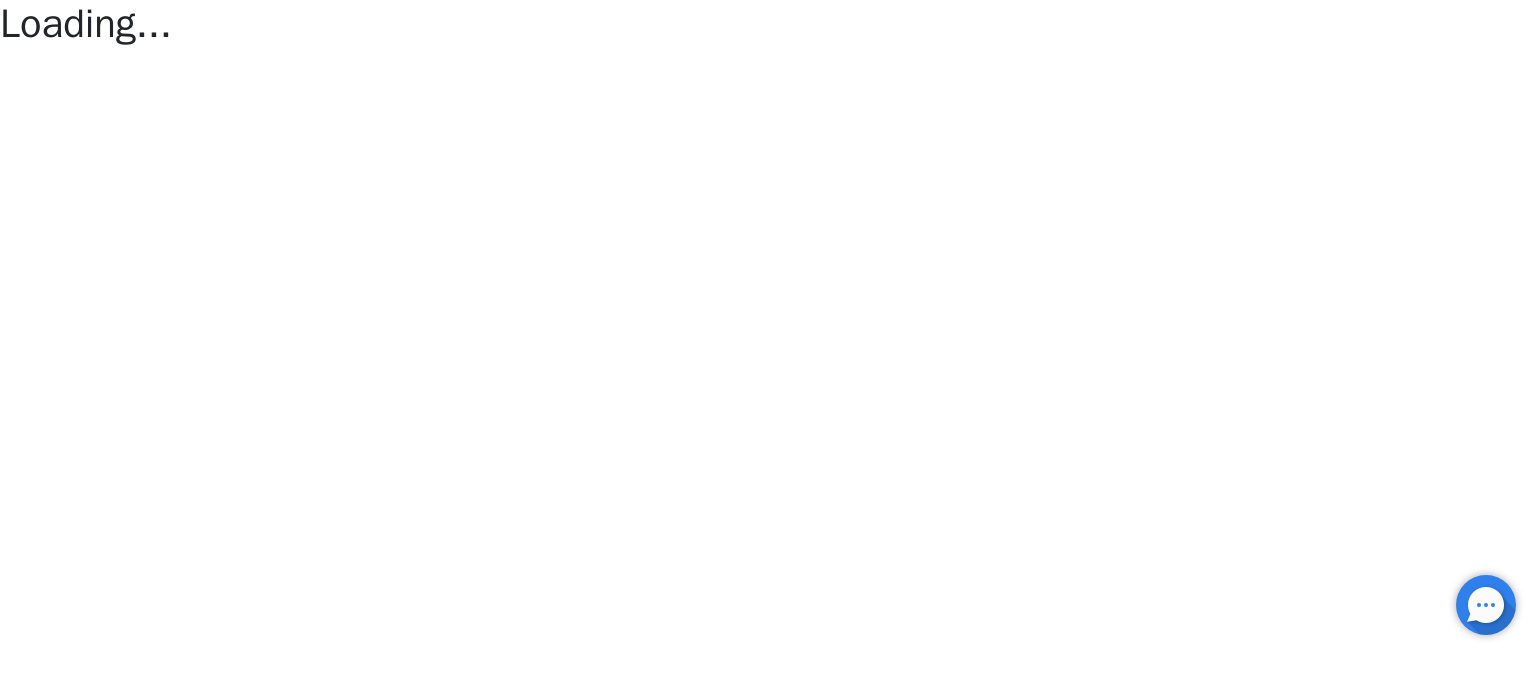 scroll, scrollTop: 0, scrollLeft: 0, axis: both 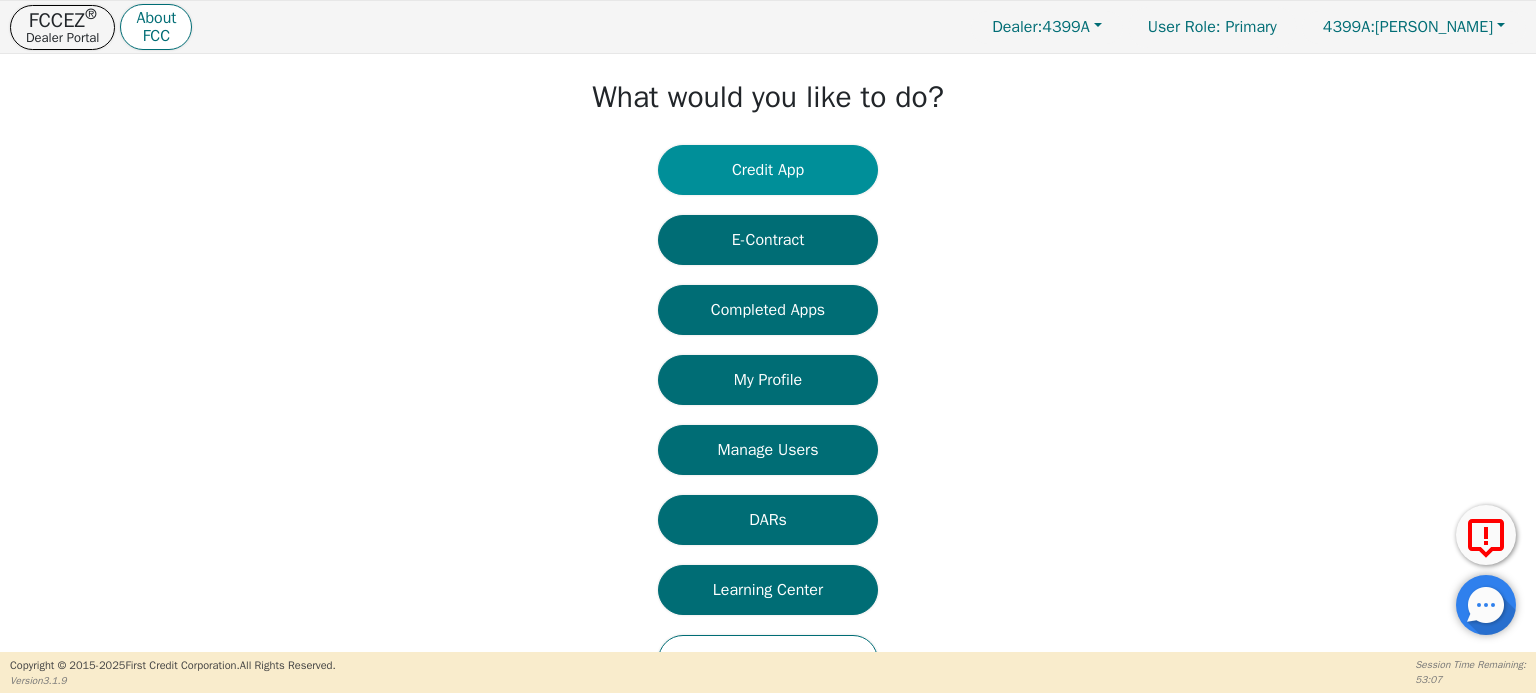 click on "Credit App" at bounding box center [768, 170] 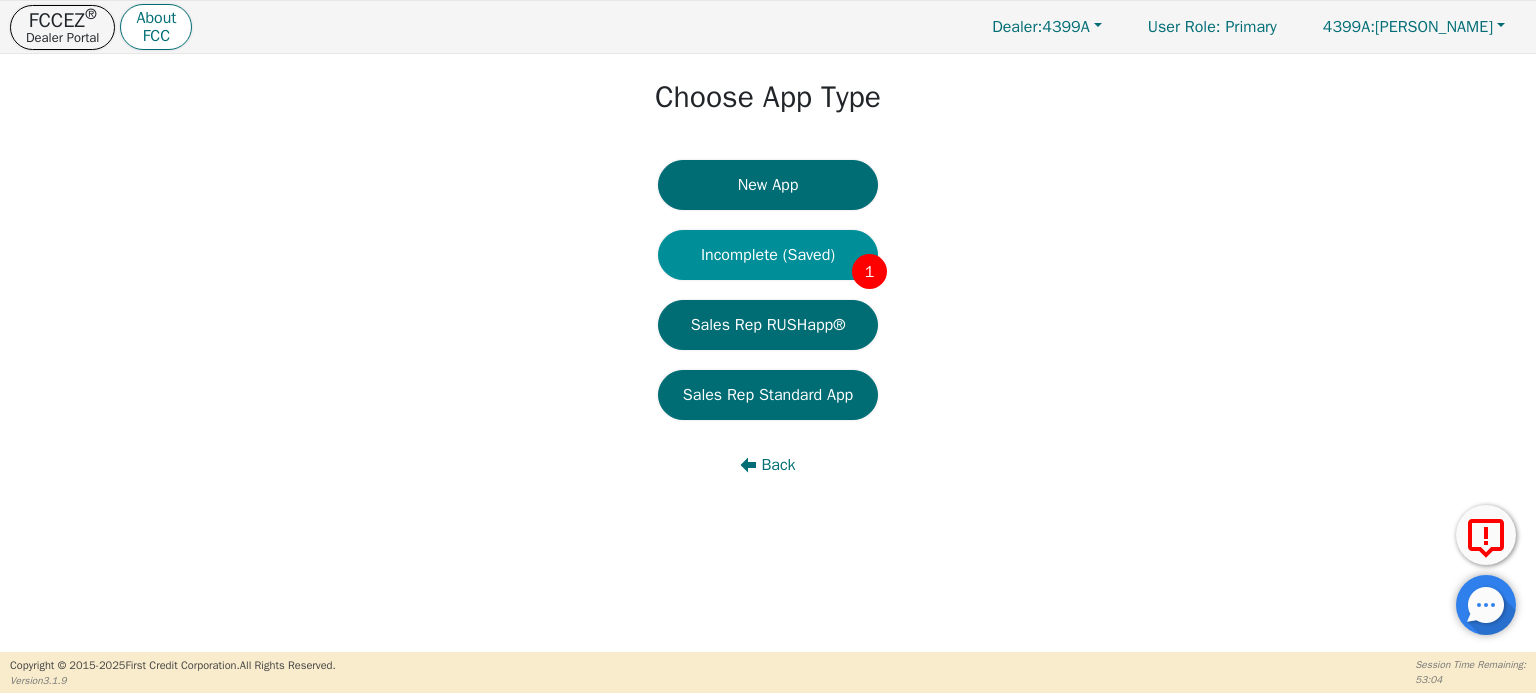 click on "Incomplete (Saved) 1" at bounding box center (768, 255) 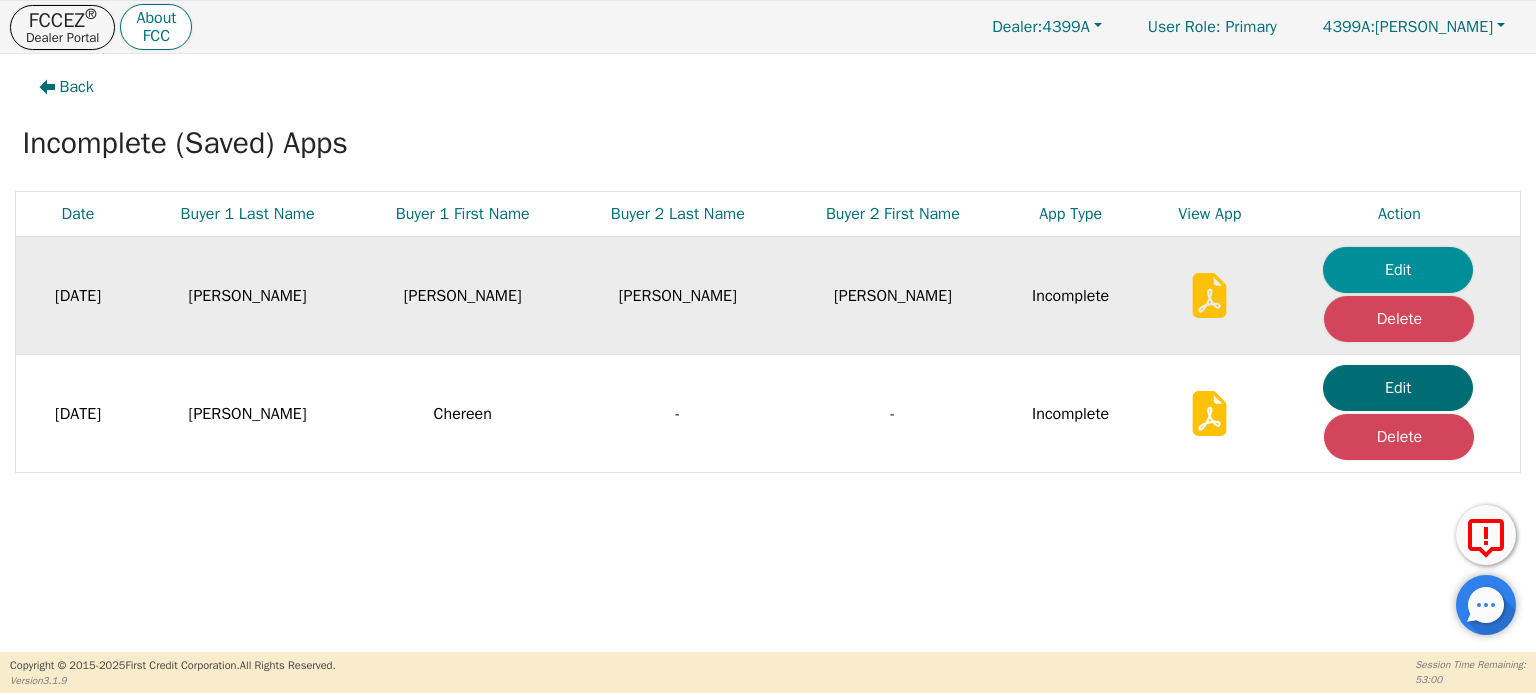 click on "Edit" at bounding box center (1398, 270) 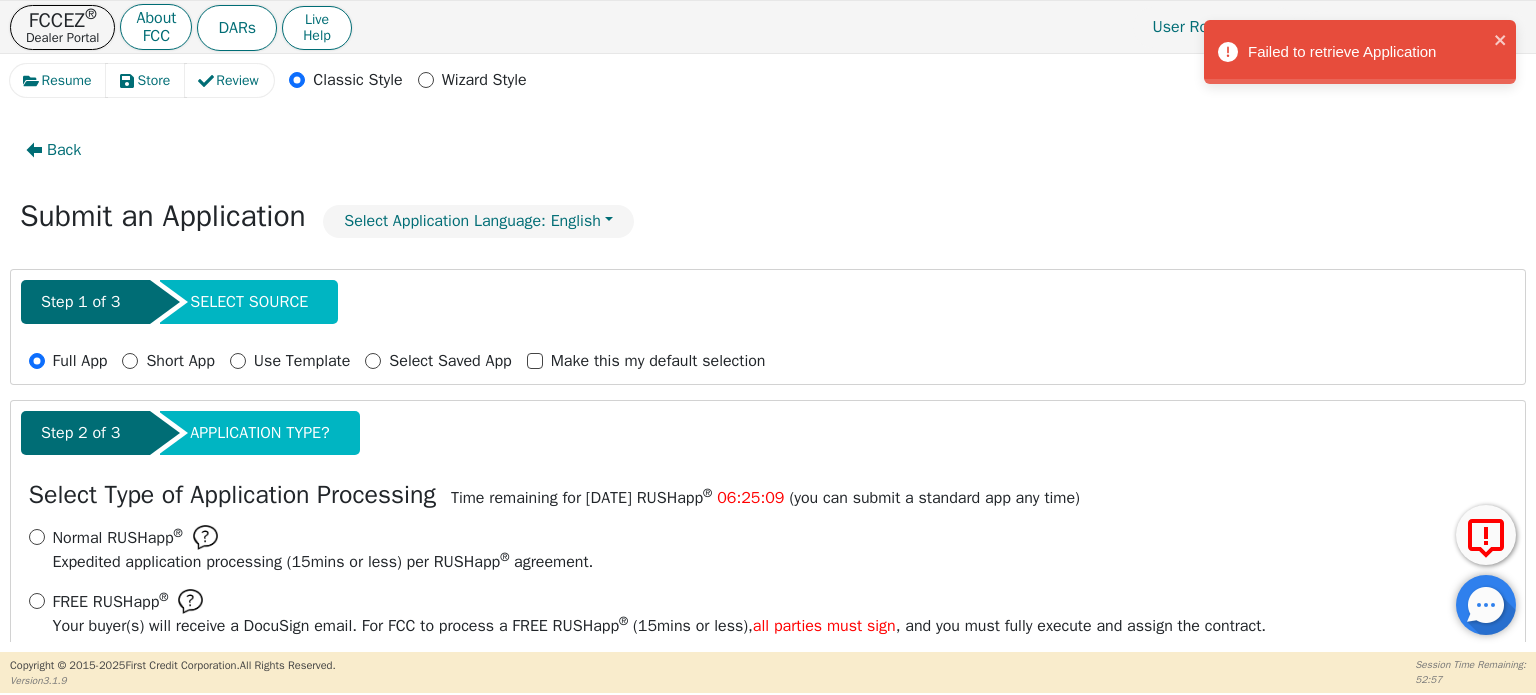 scroll, scrollTop: 124, scrollLeft: 0, axis: vertical 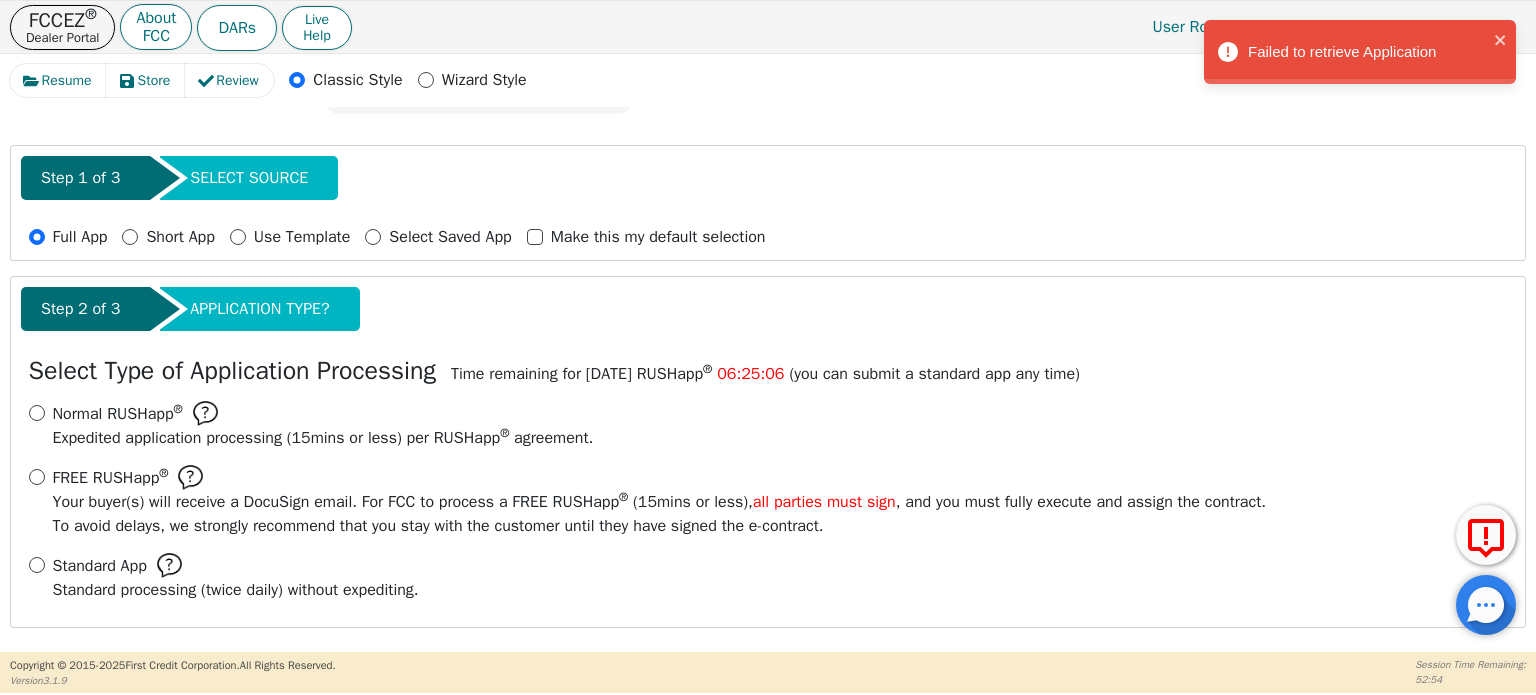 click on "Failed to retrieve Application" at bounding box center (1353, 52) 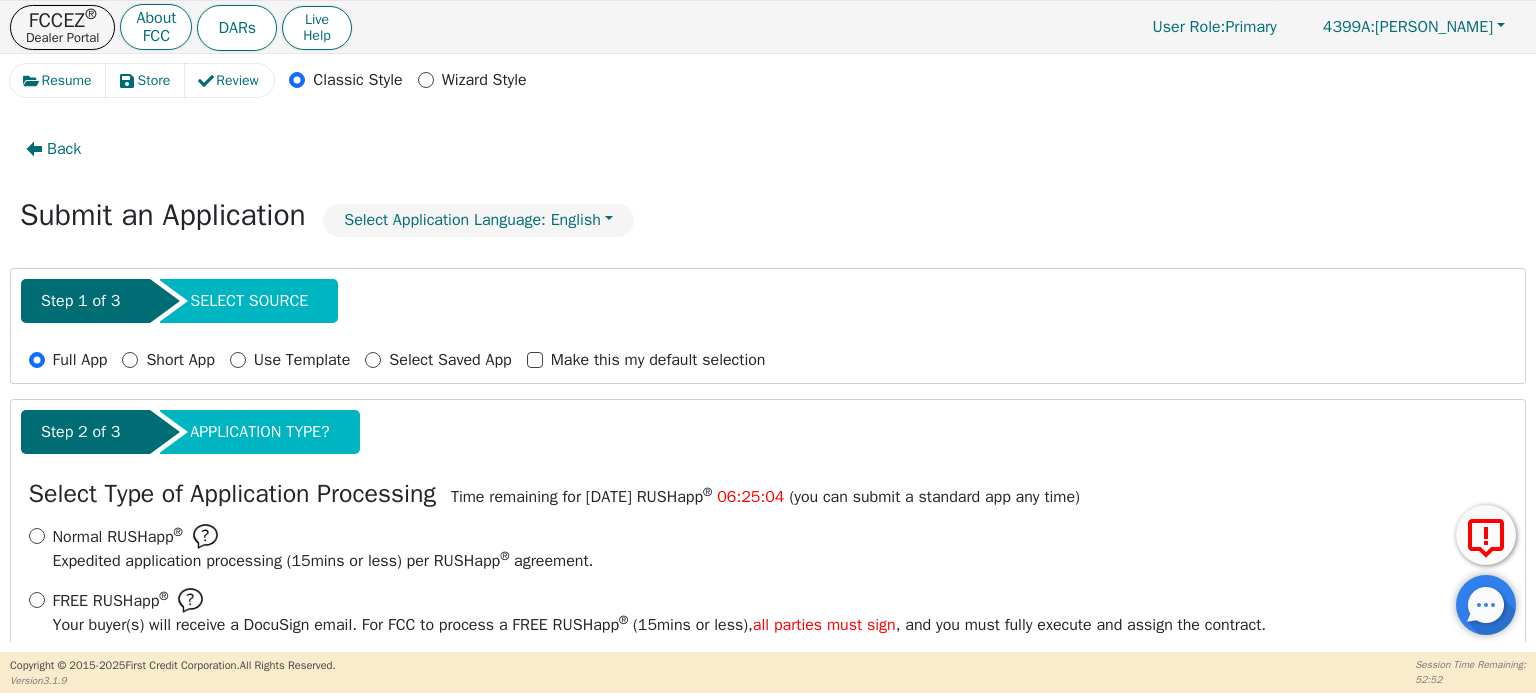 scroll, scrollTop: 0, scrollLeft: 0, axis: both 